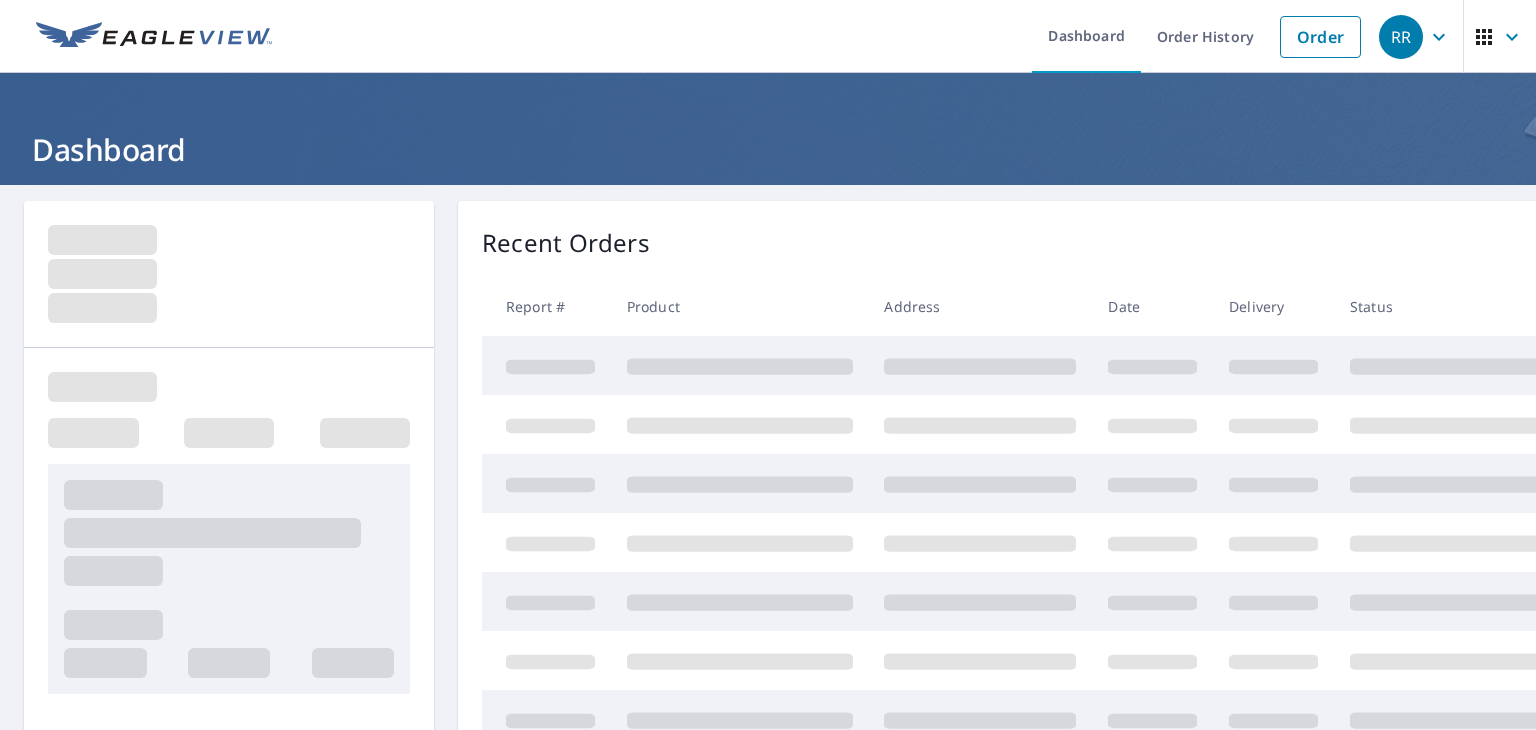 scroll, scrollTop: 0, scrollLeft: 0, axis: both 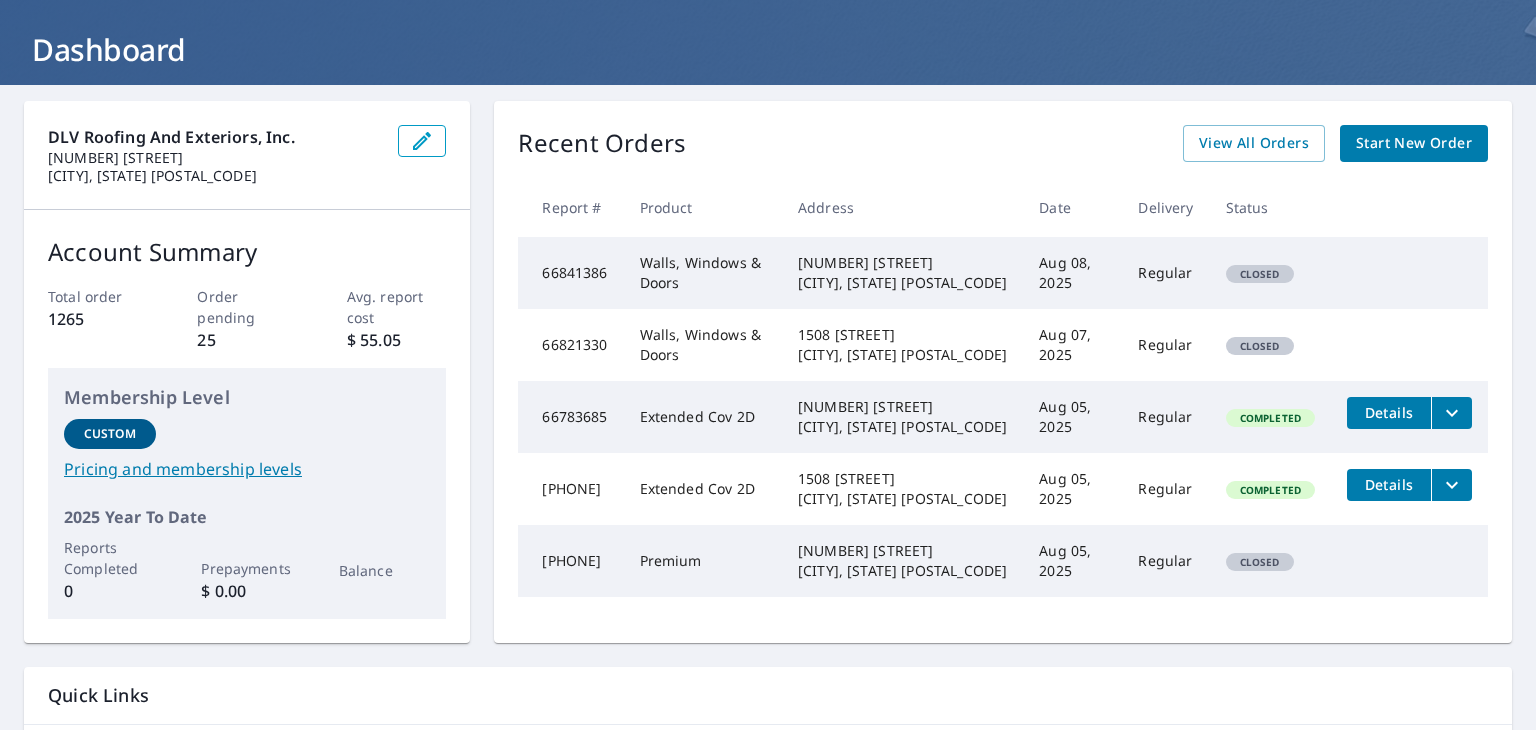 click on "Closed" at bounding box center [1260, 346] 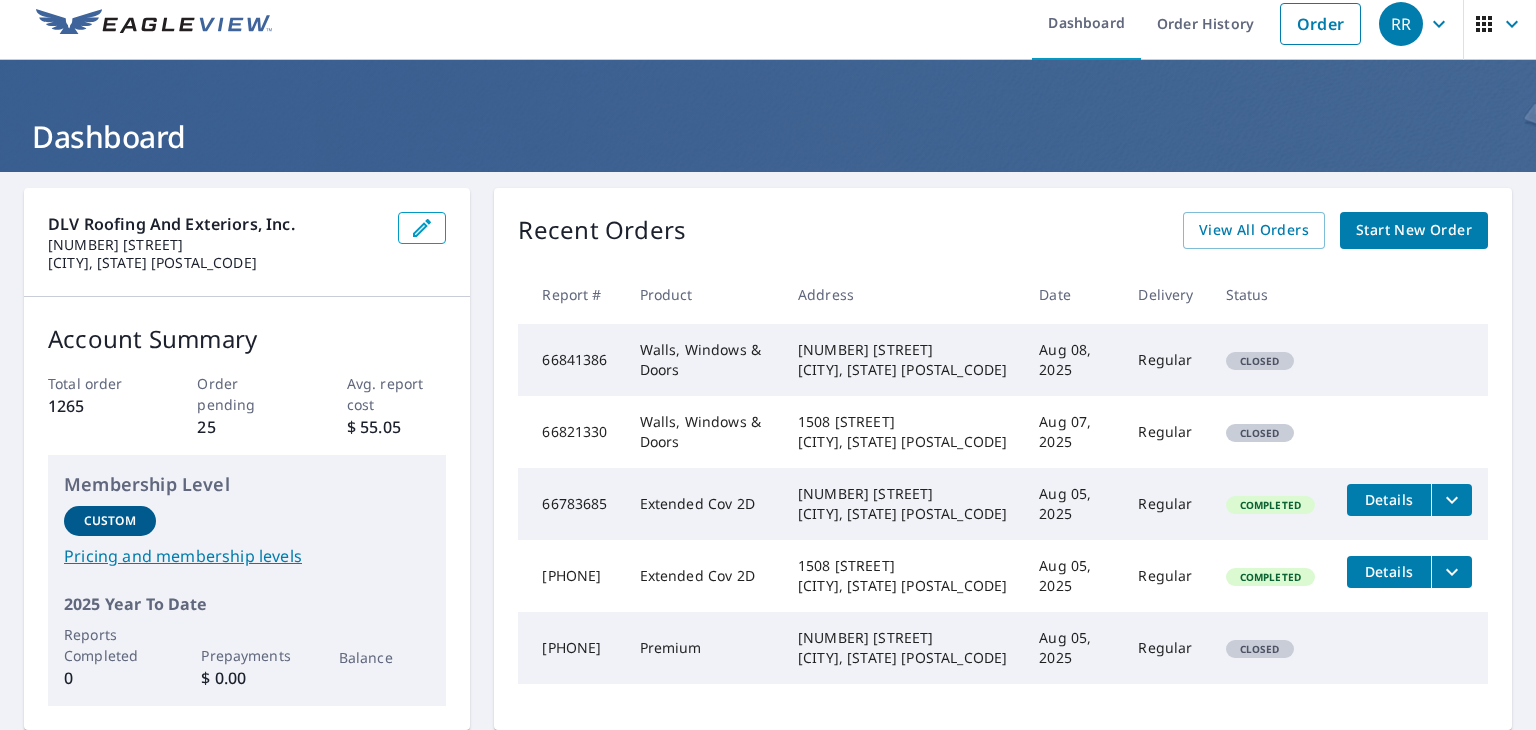 scroll, scrollTop: 0, scrollLeft: 0, axis: both 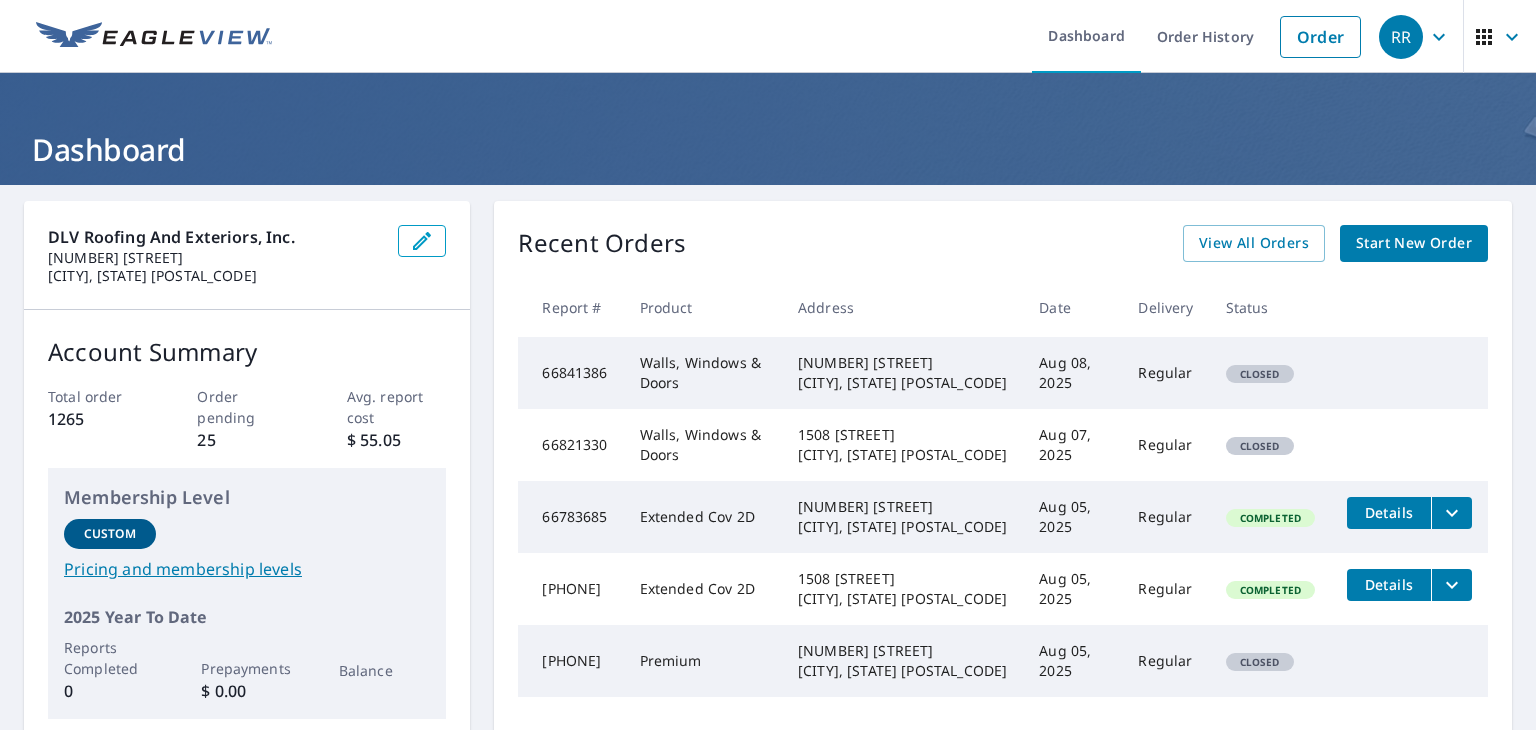 click on "Start New Order" at bounding box center [1414, 243] 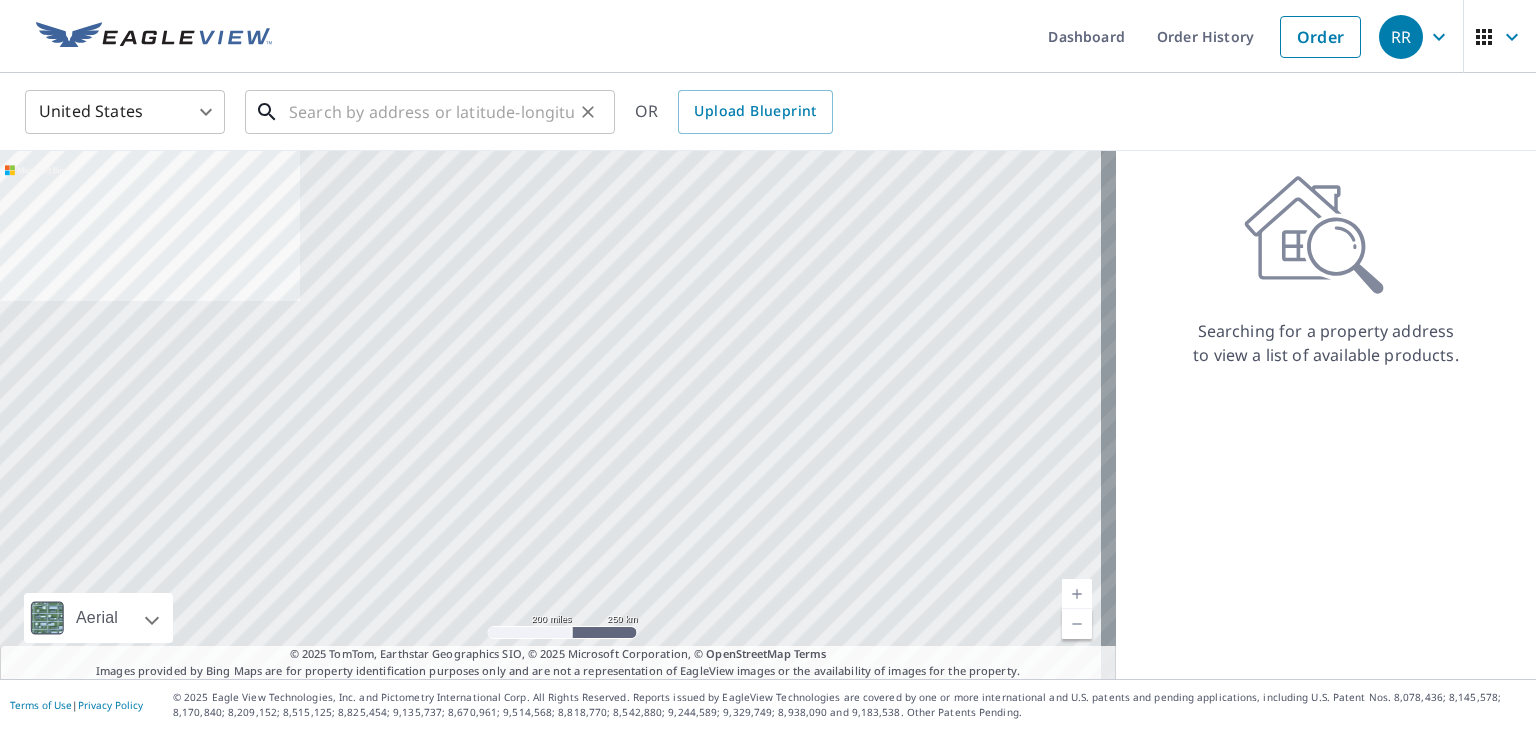 click at bounding box center (431, 112) 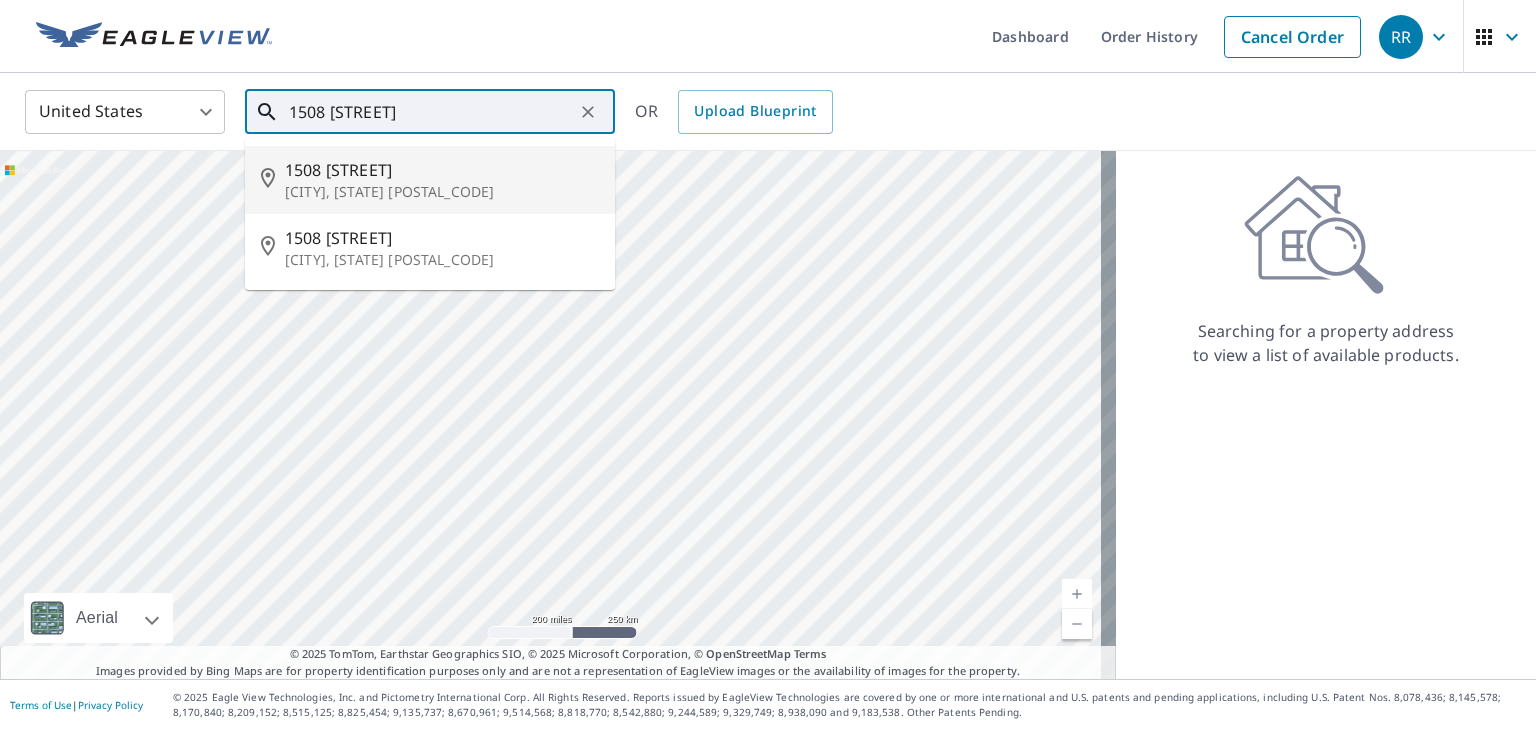 click on "[CITY], [STATE] [POSTAL_CODE]" at bounding box center (442, 192) 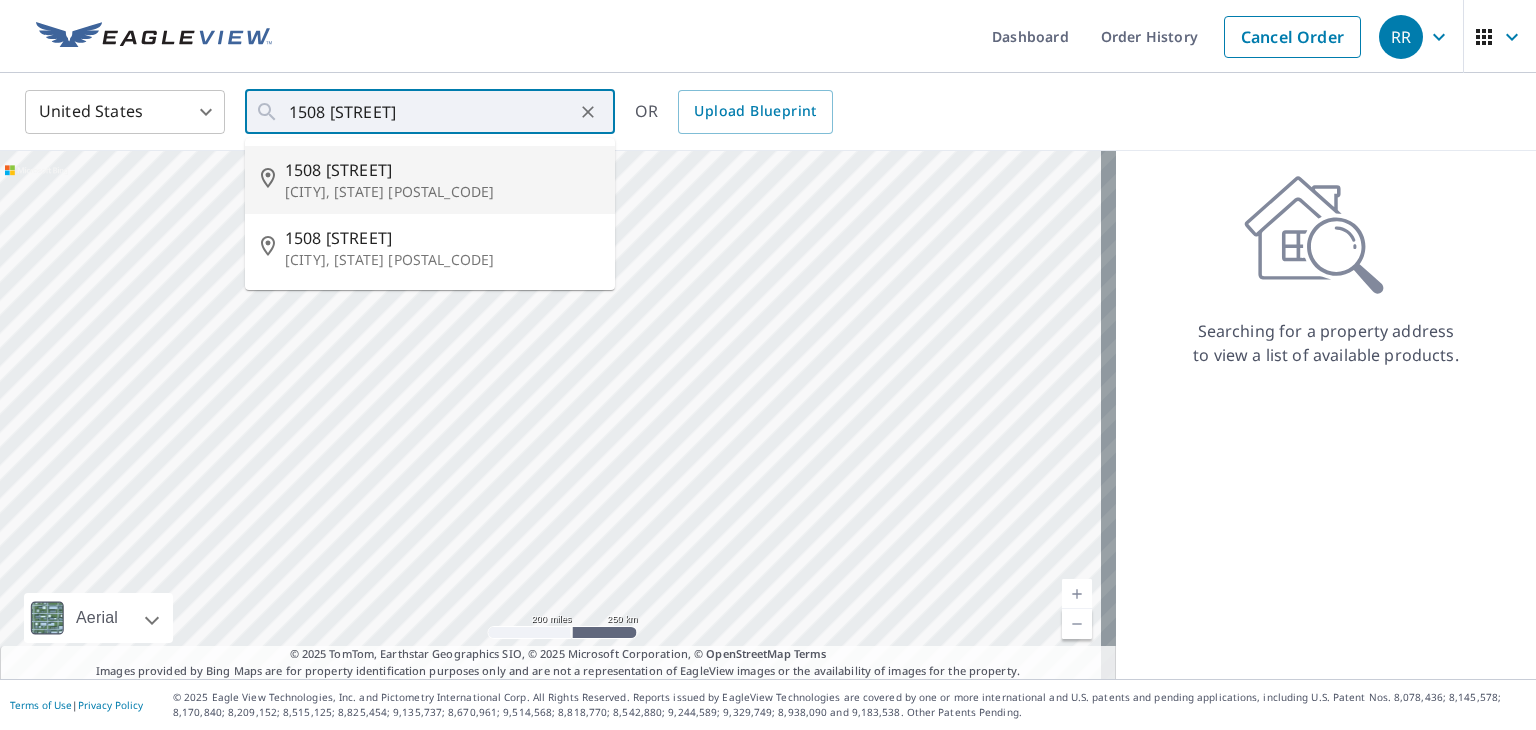type on "1508 [STREET] [CITY], [STATE] [POSTAL_CODE]" 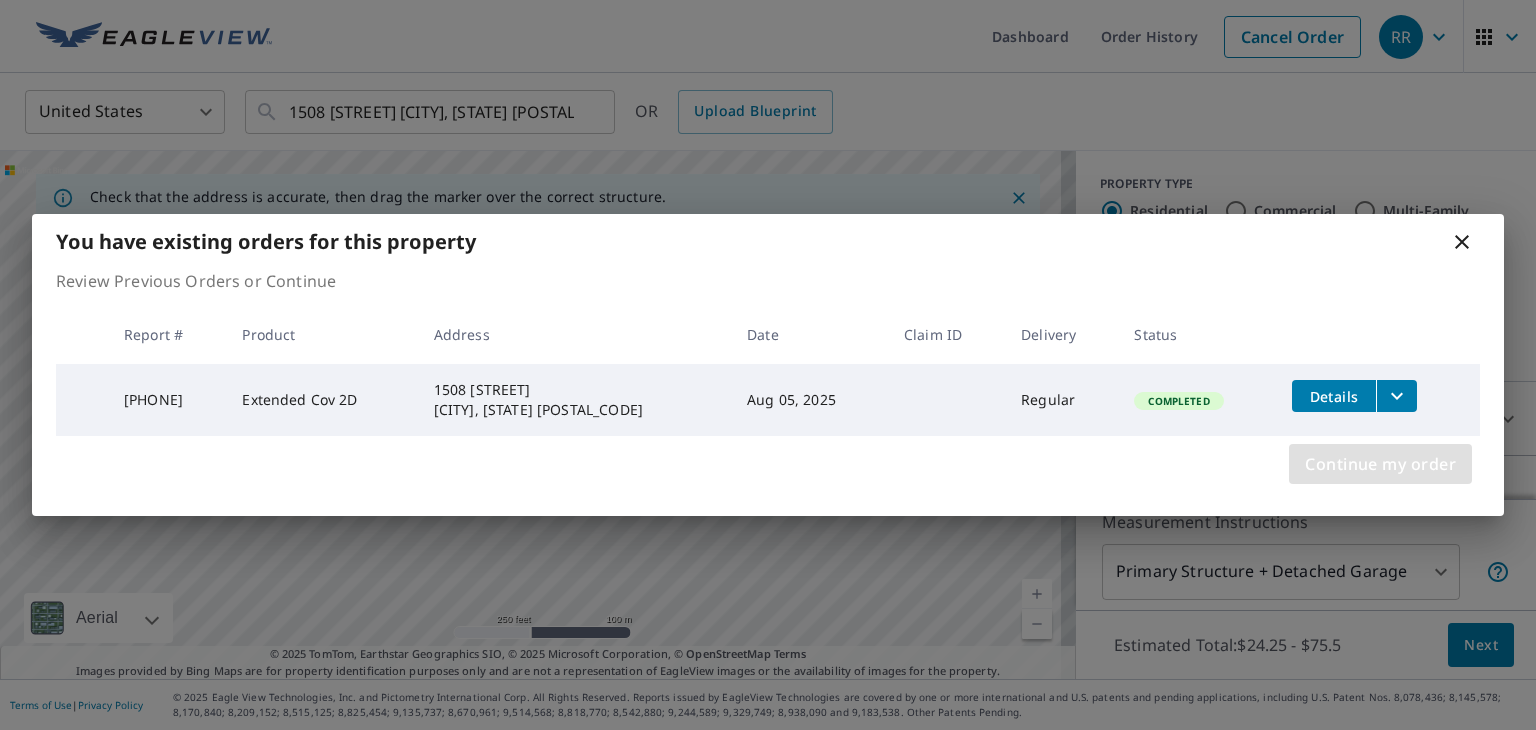 click on "Continue my order" at bounding box center (1380, 464) 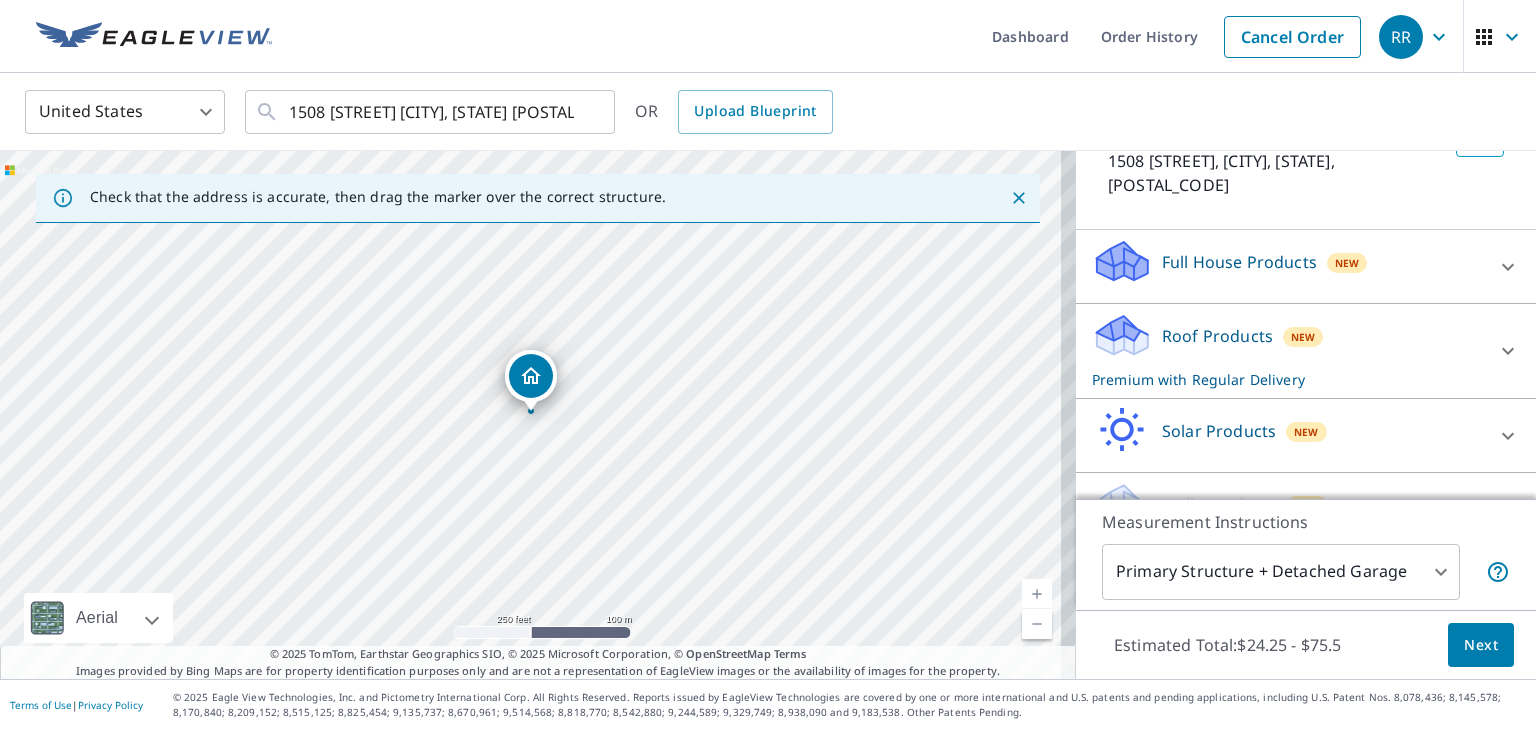 scroll, scrollTop: 175, scrollLeft: 0, axis: vertical 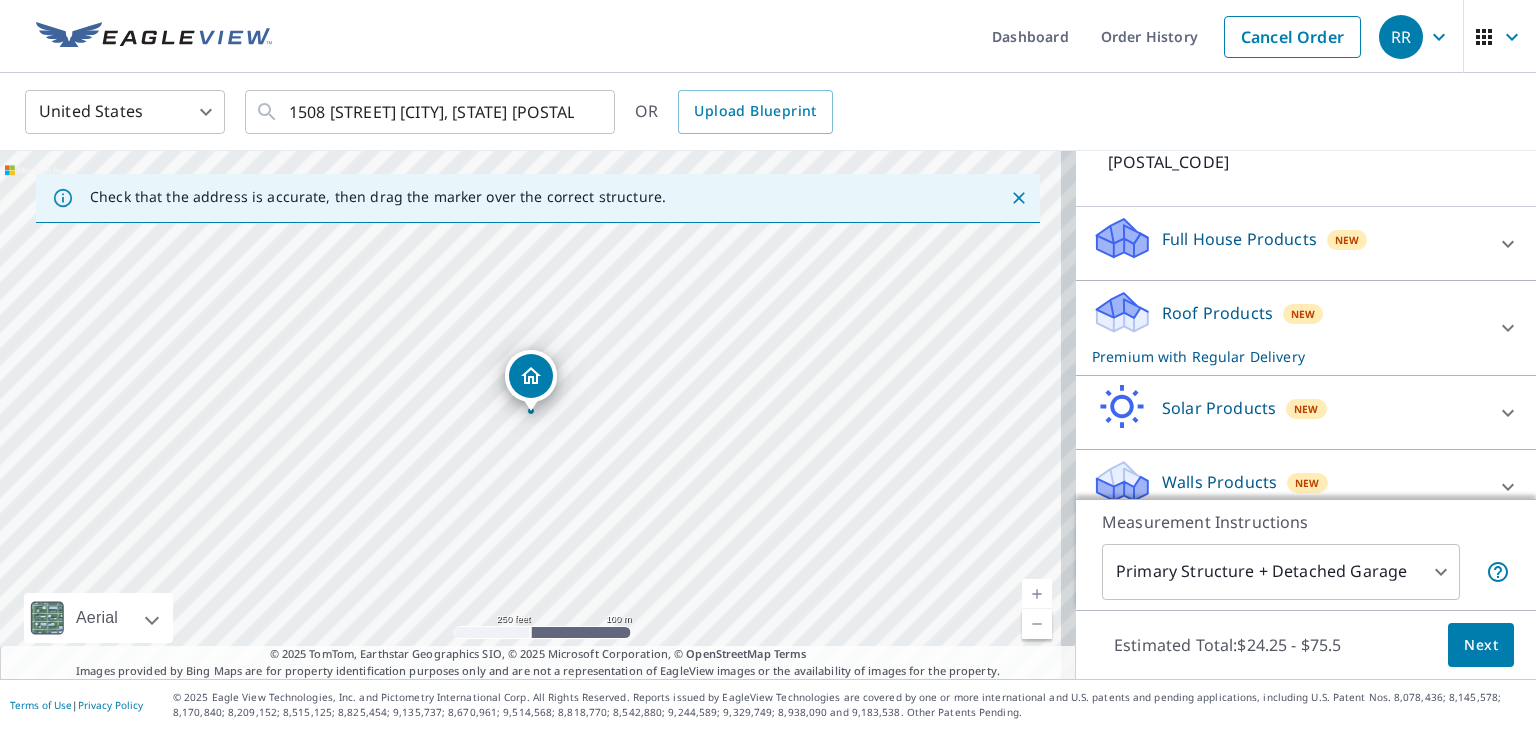 click at bounding box center [1508, 487] 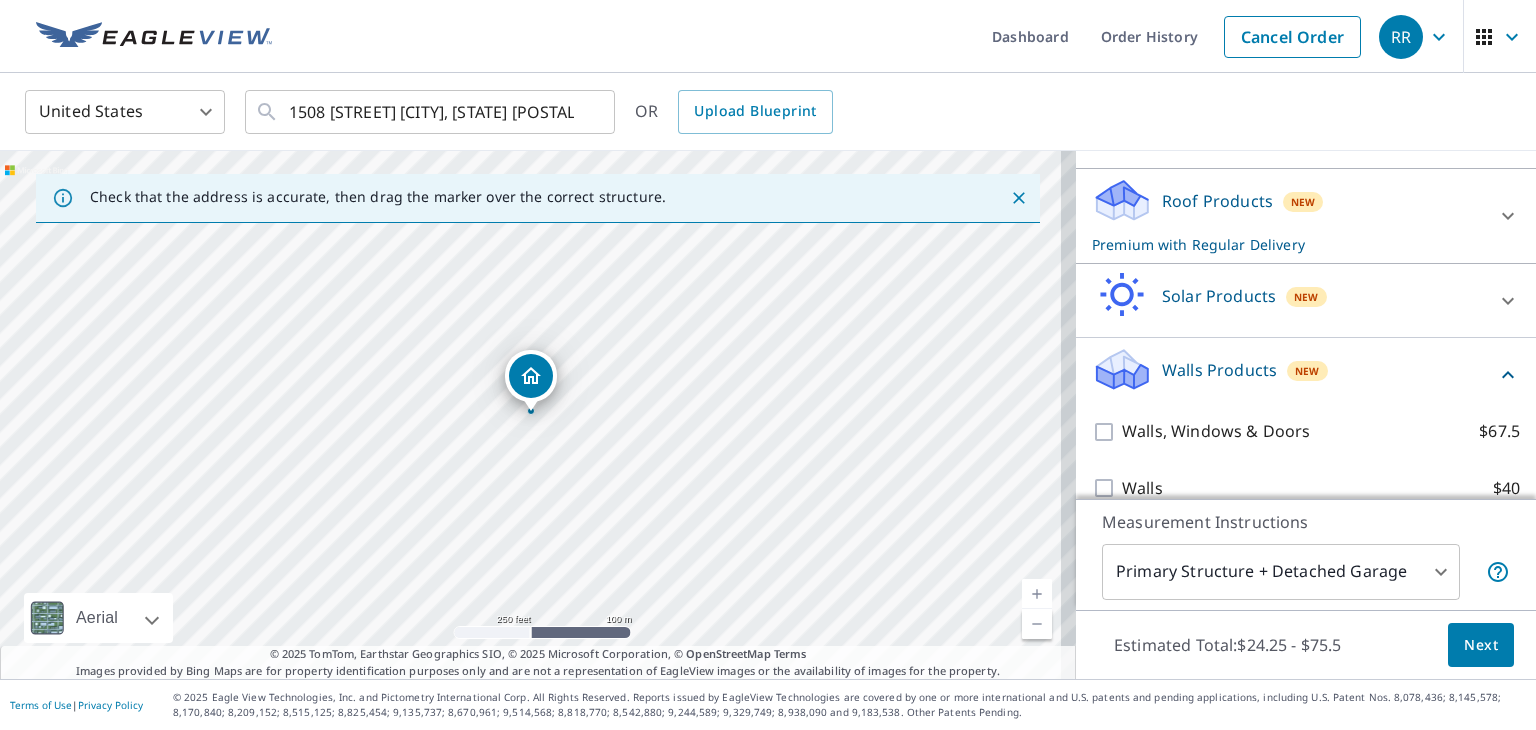 scroll, scrollTop: 288, scrollLeft: 0, axis: vertical 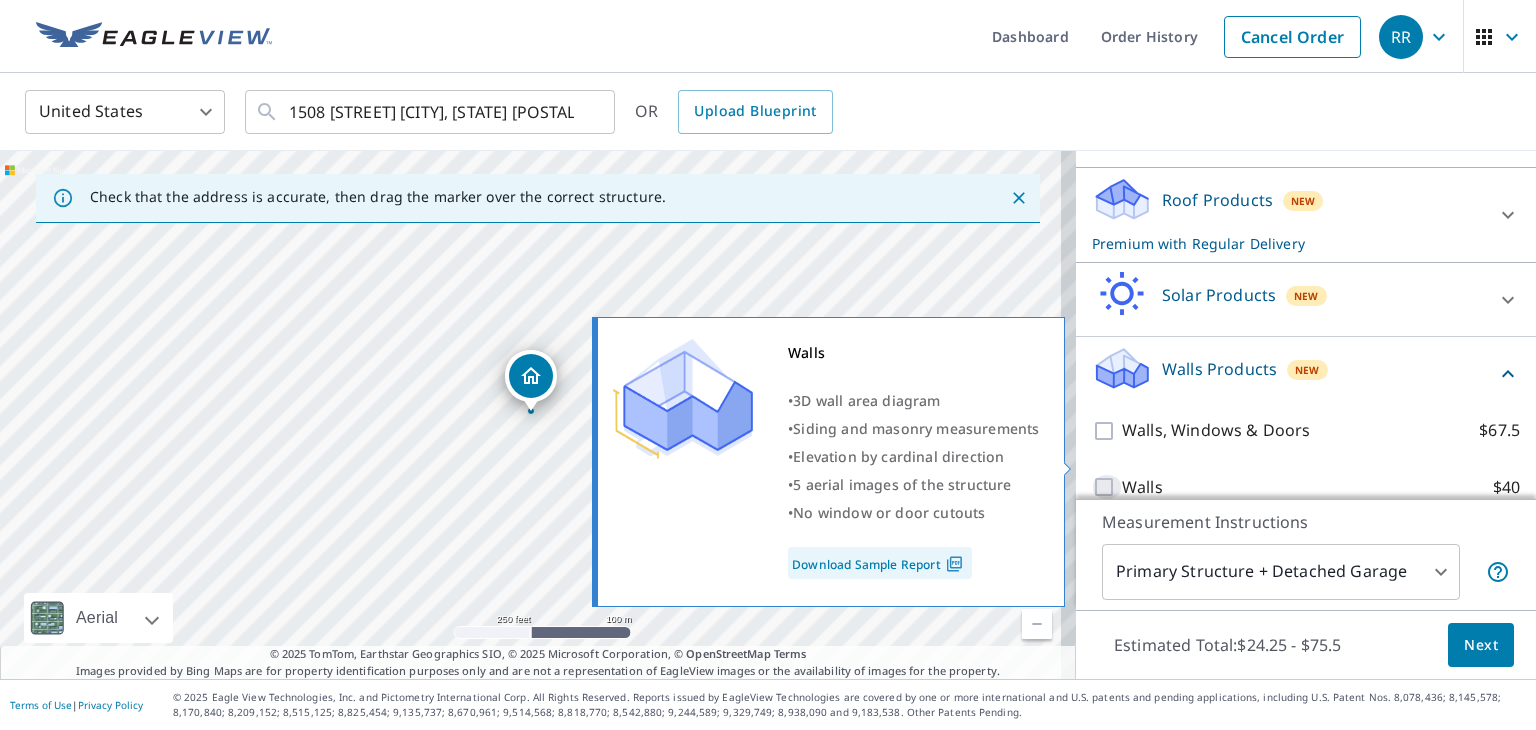click on "Walls $40" at bounding box center (1107, 487) 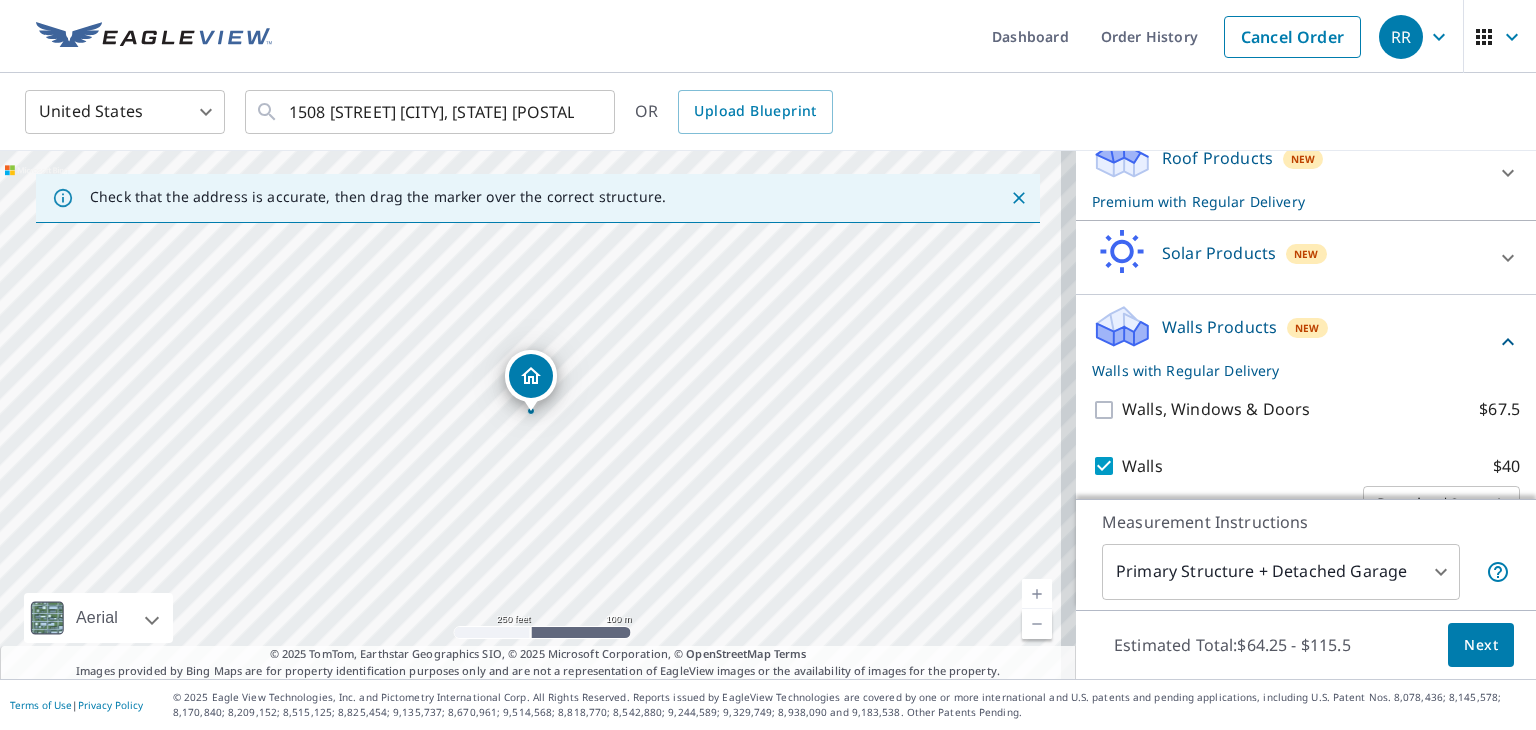scroll, scrollTop: 352, scrollLeft: 0, axis: vertical 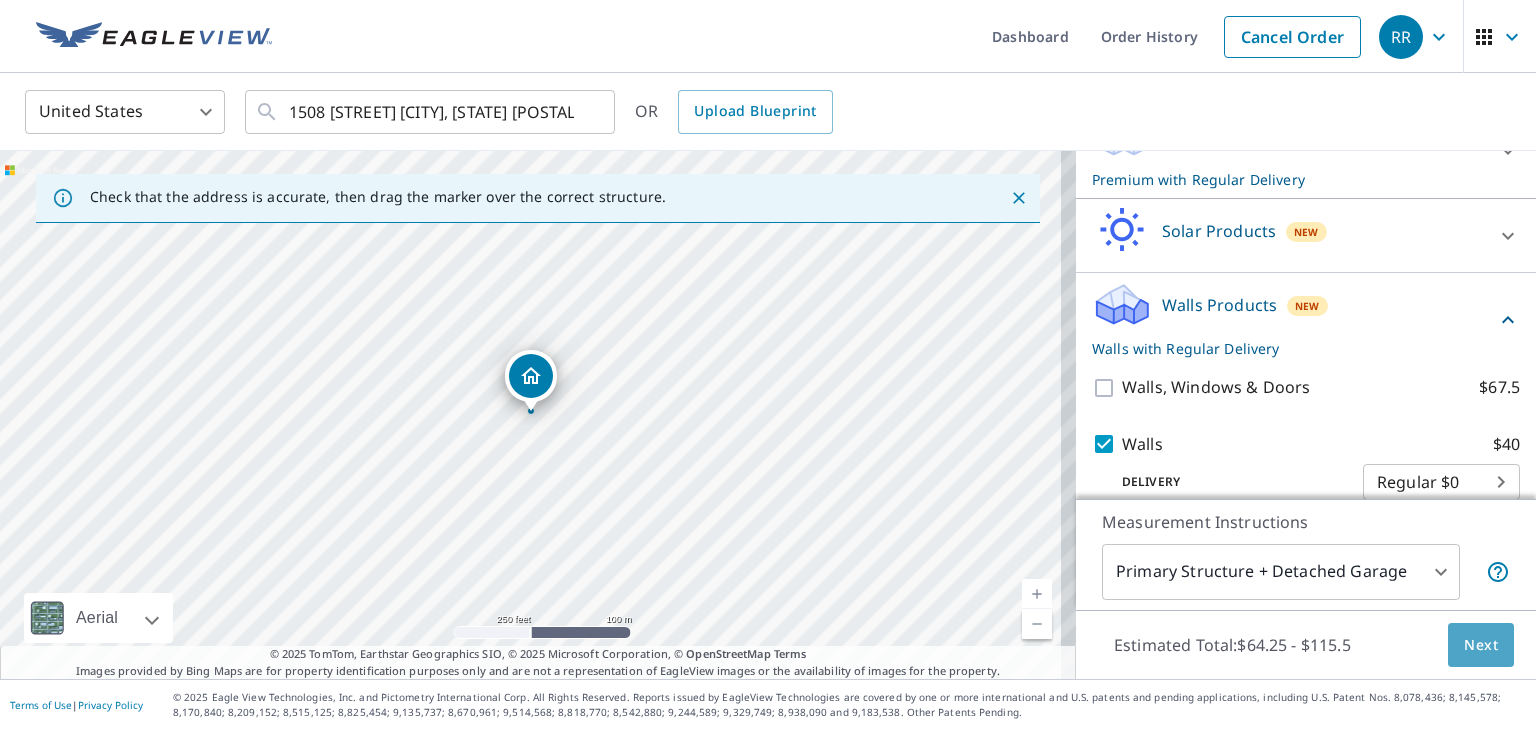 click on "Next" at bounding box center (1481, 645) 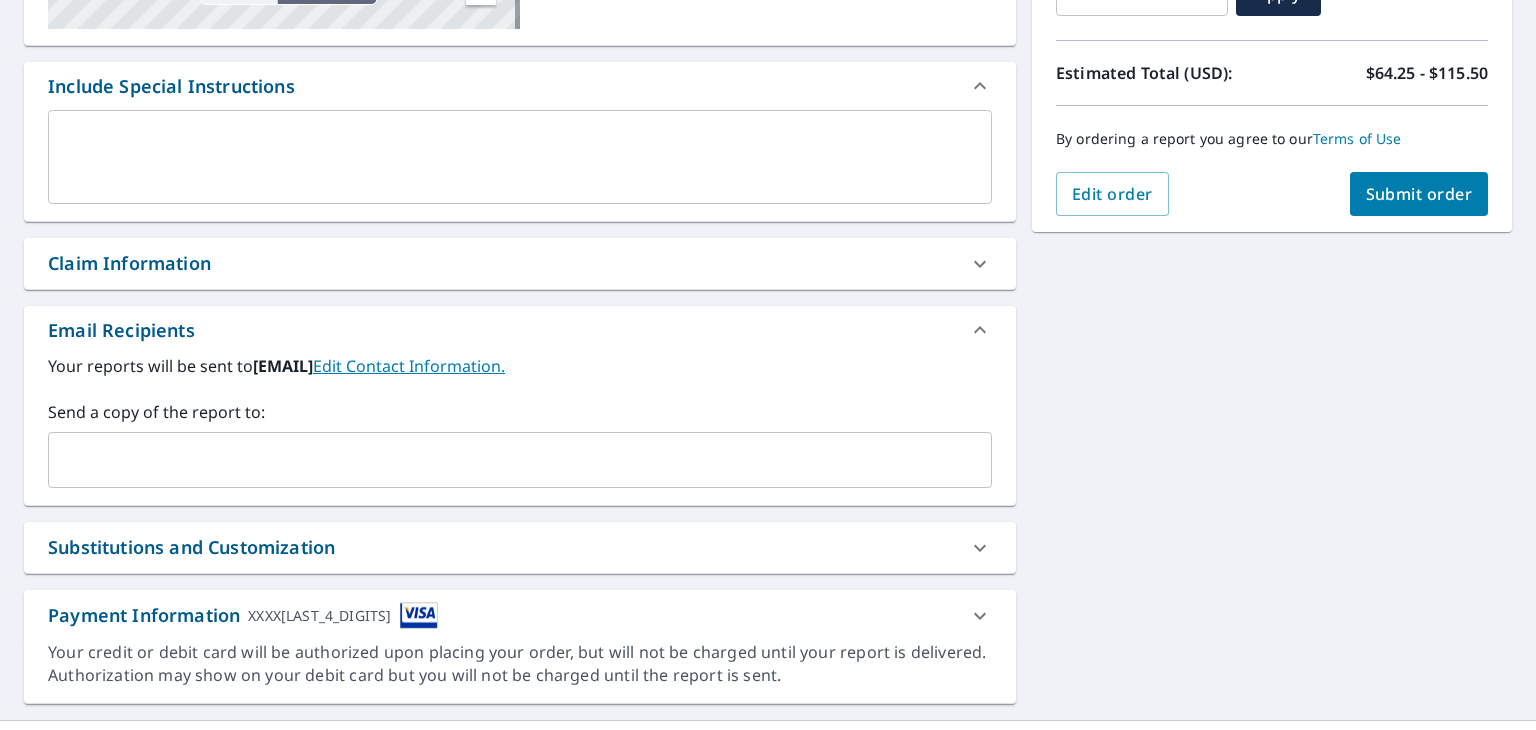 scroll, scrollTop: 528, scrollLeft: 0, axis: vertical 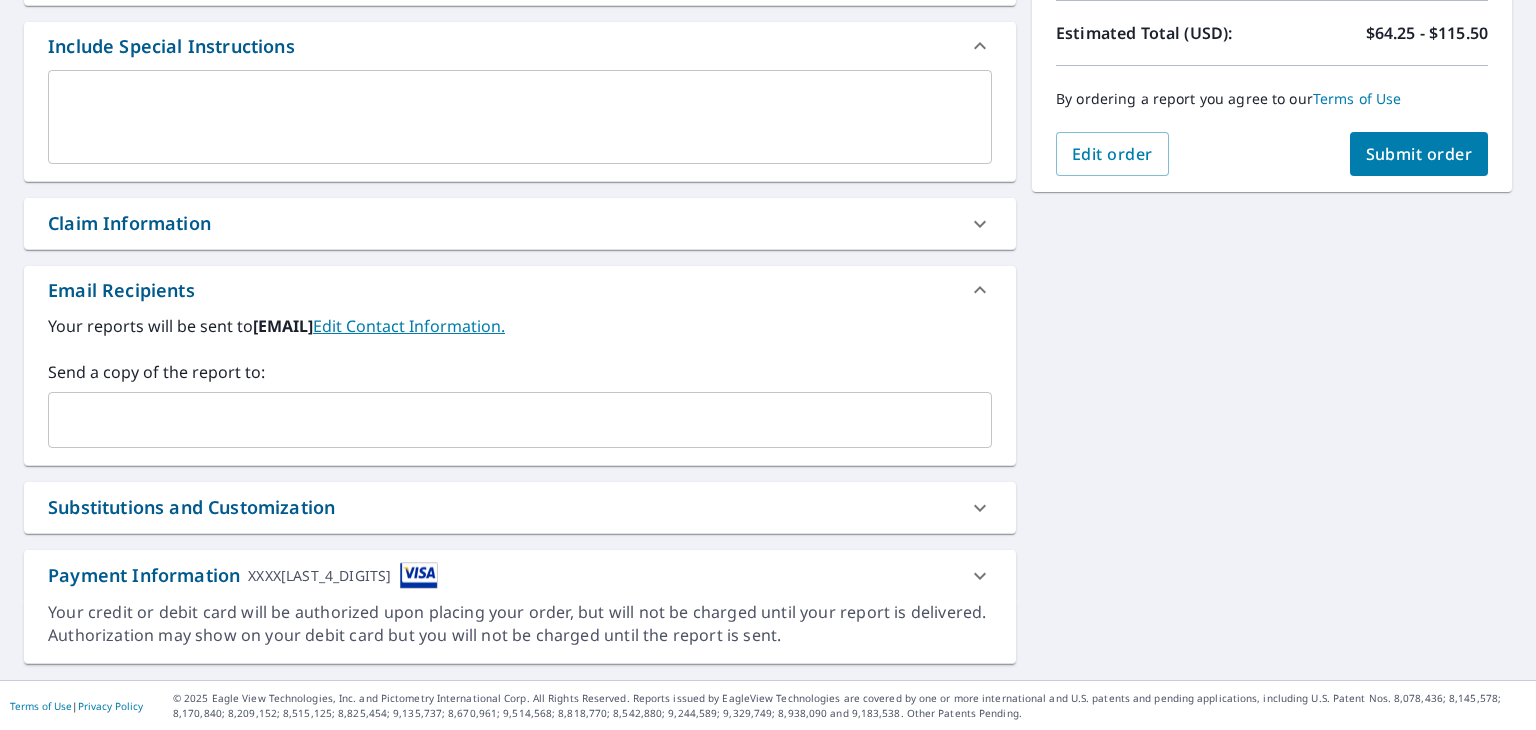 click on "​" at bounding box center [520, 420] 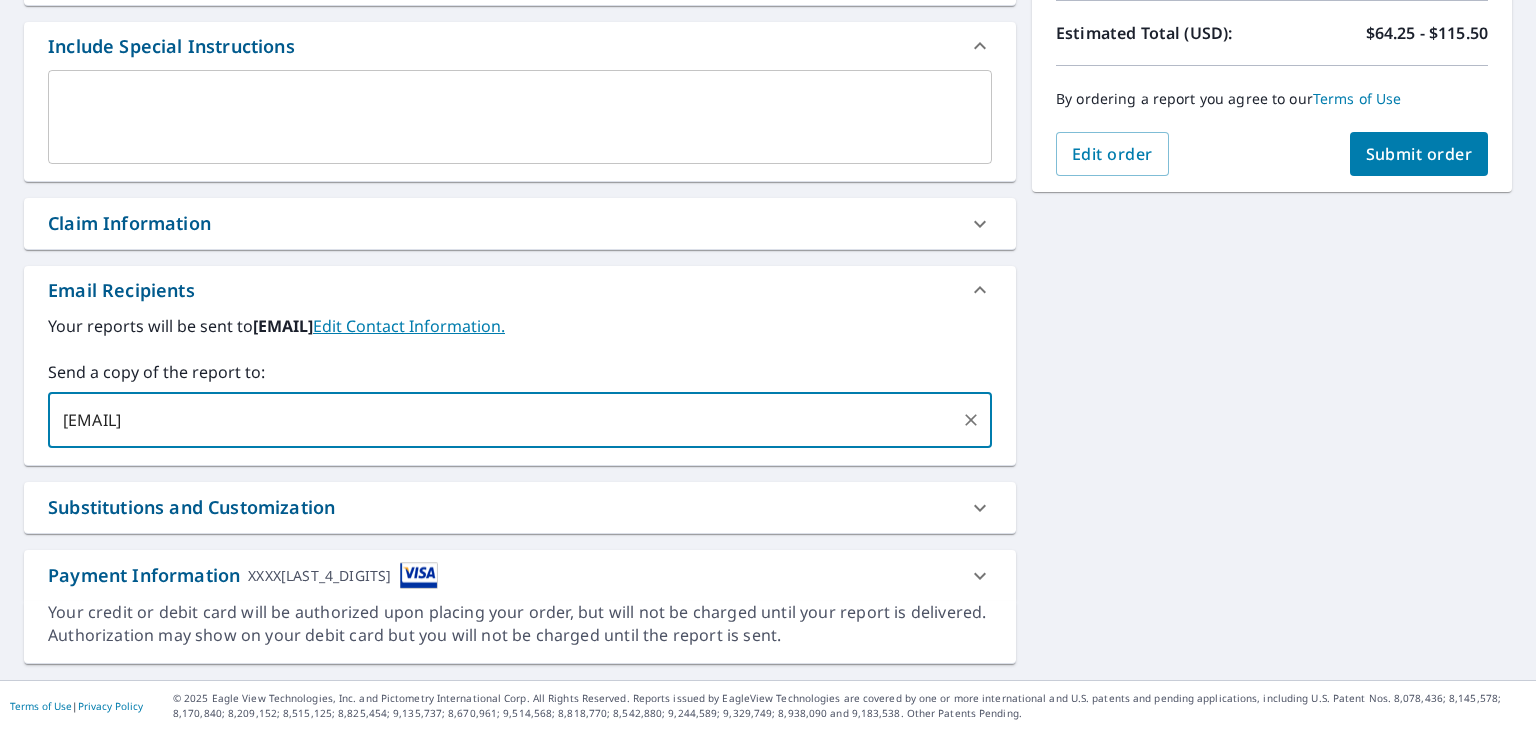 type on "[EMAIL]" 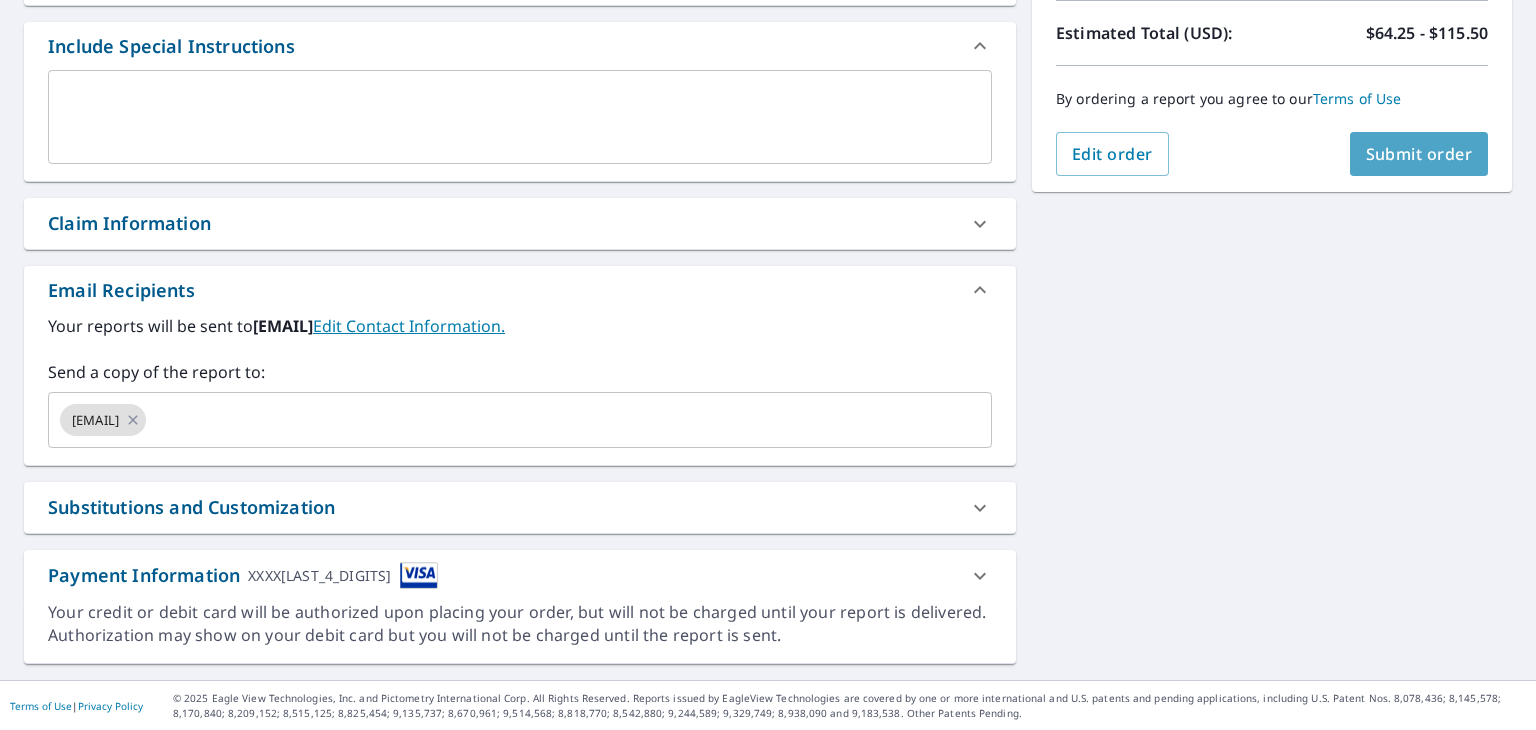 click on "Submit order" at bounding box center (1419, 154) 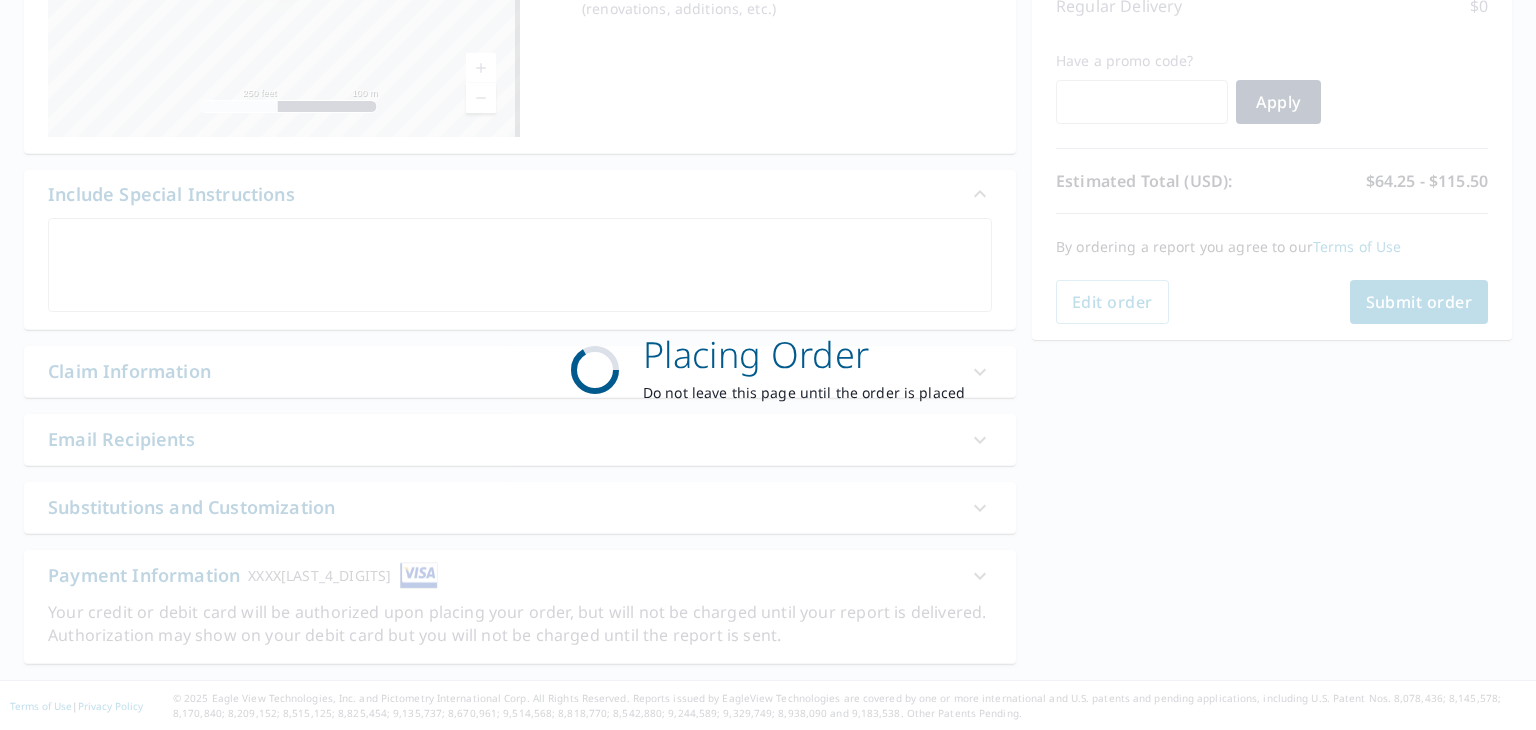 scroll, scrollTop: 0, scrollLeft: 0, axis: both 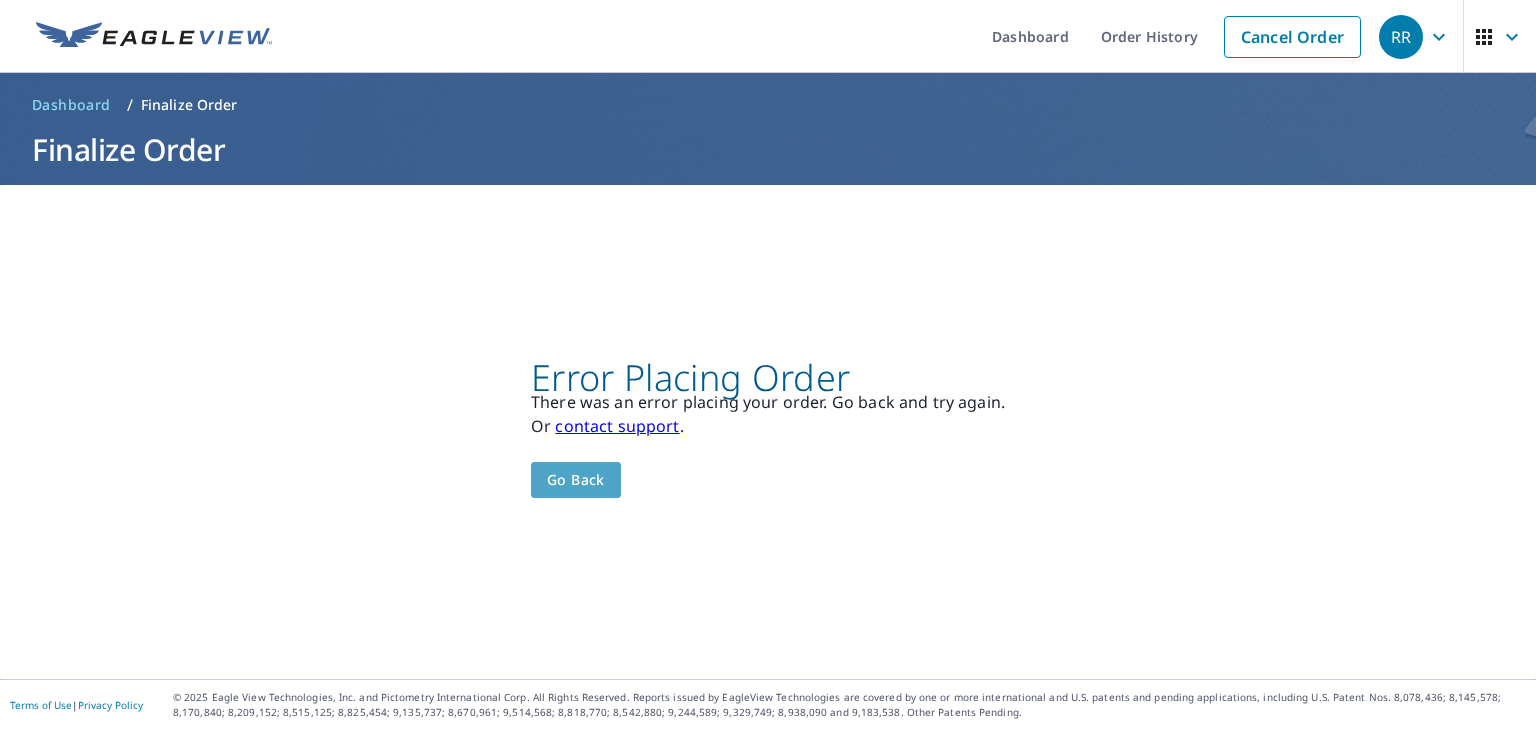 click on "Go back" at bounding box center (576, 480) 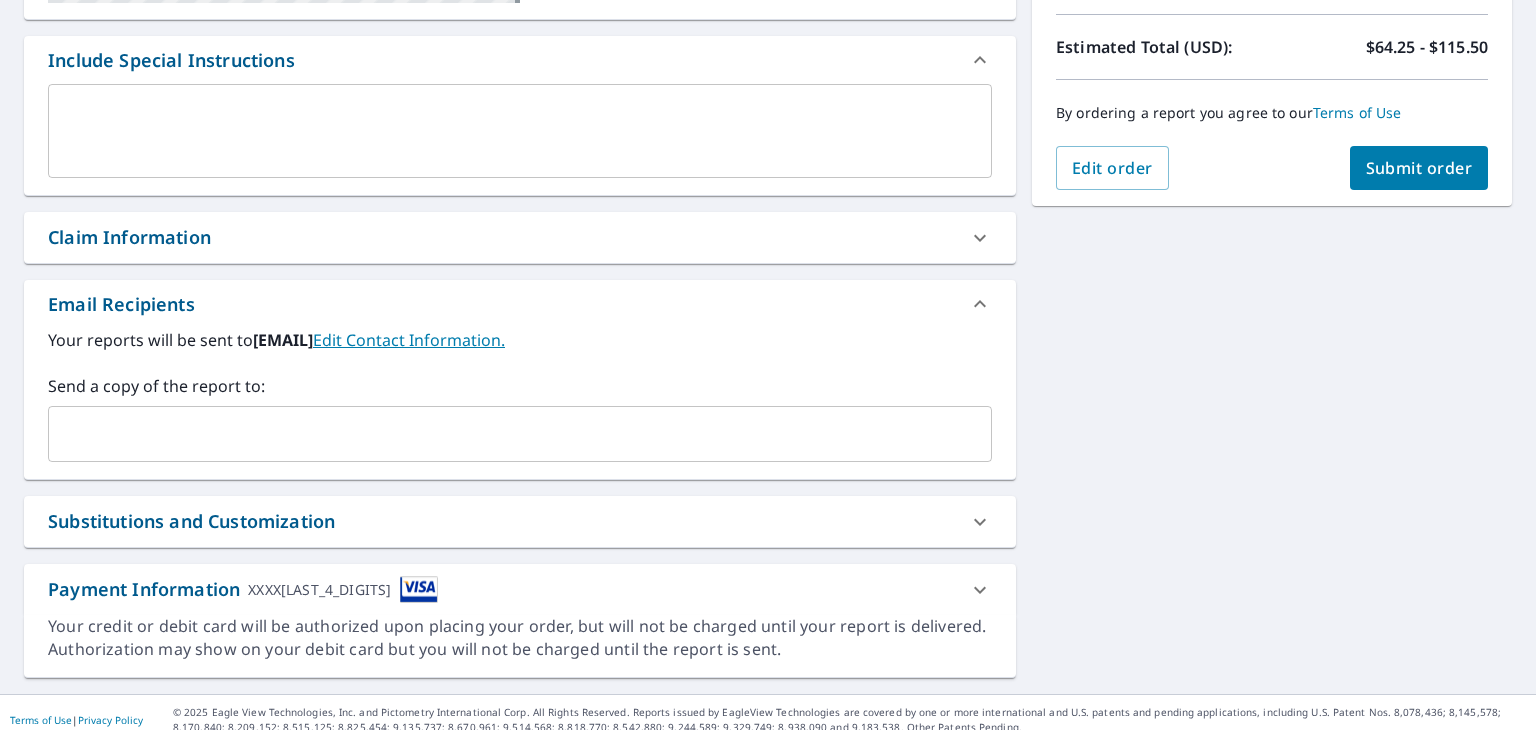 scroll, scrollTop: 528, scrollLeft: 0, axis: vertical 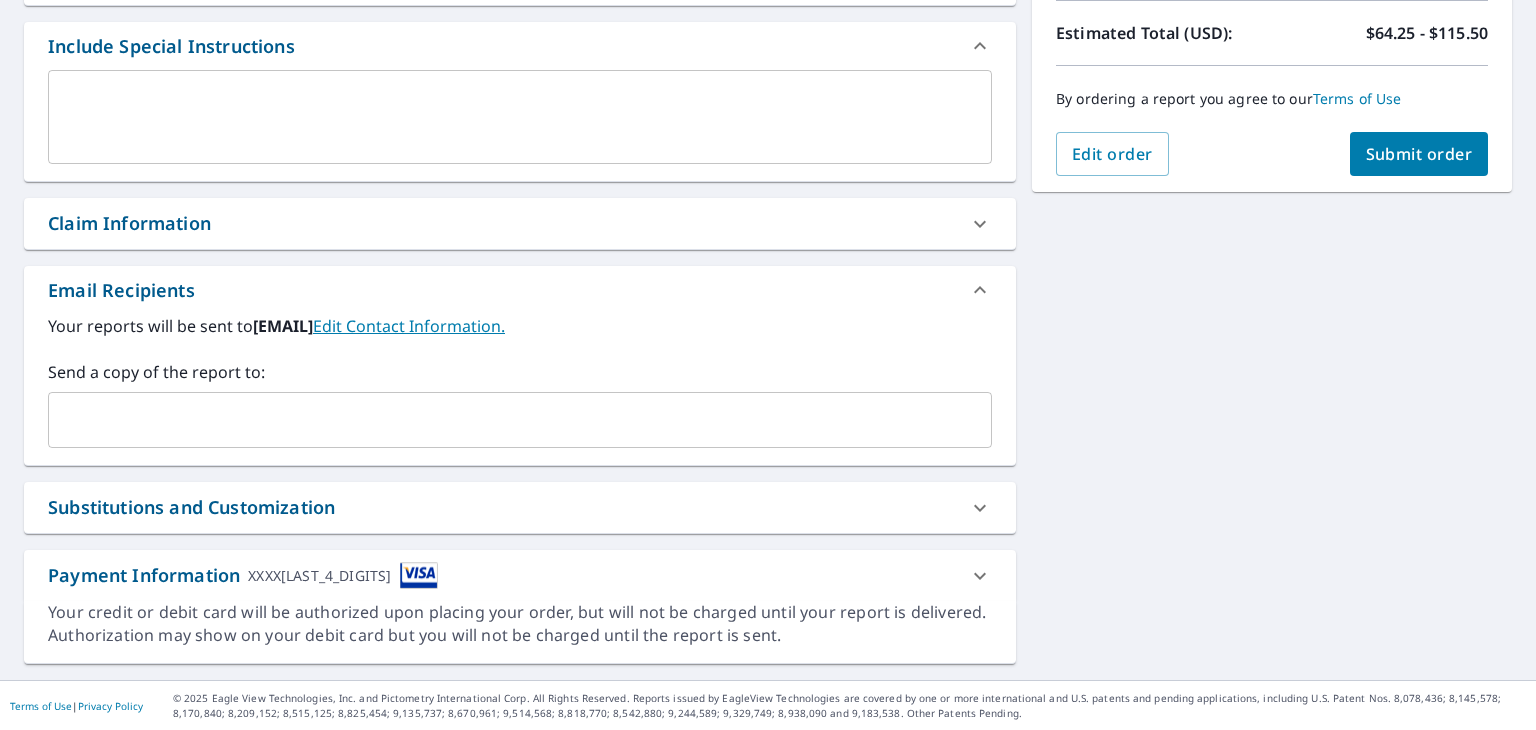 click at bounding box center [505, 420] 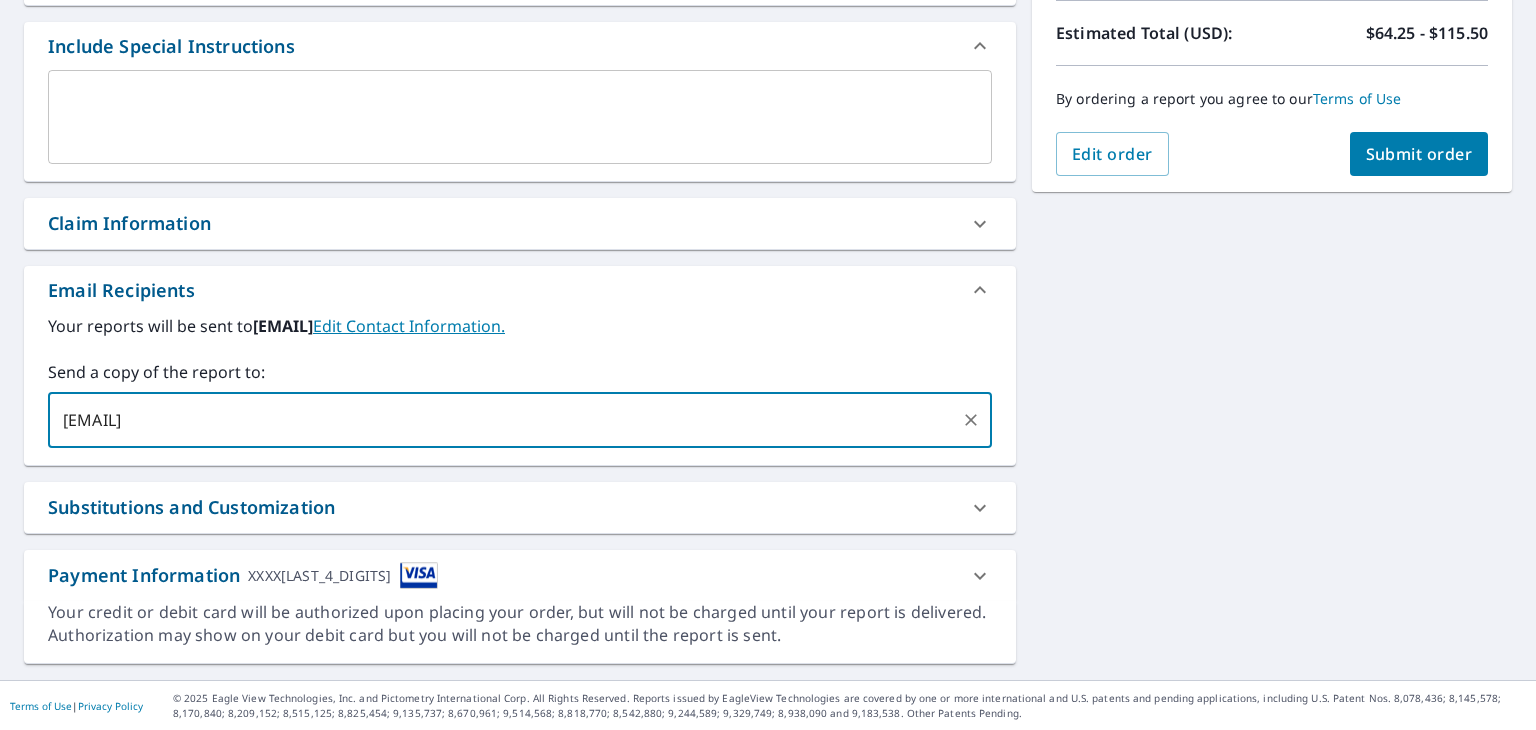 type on "[EMAIL]" 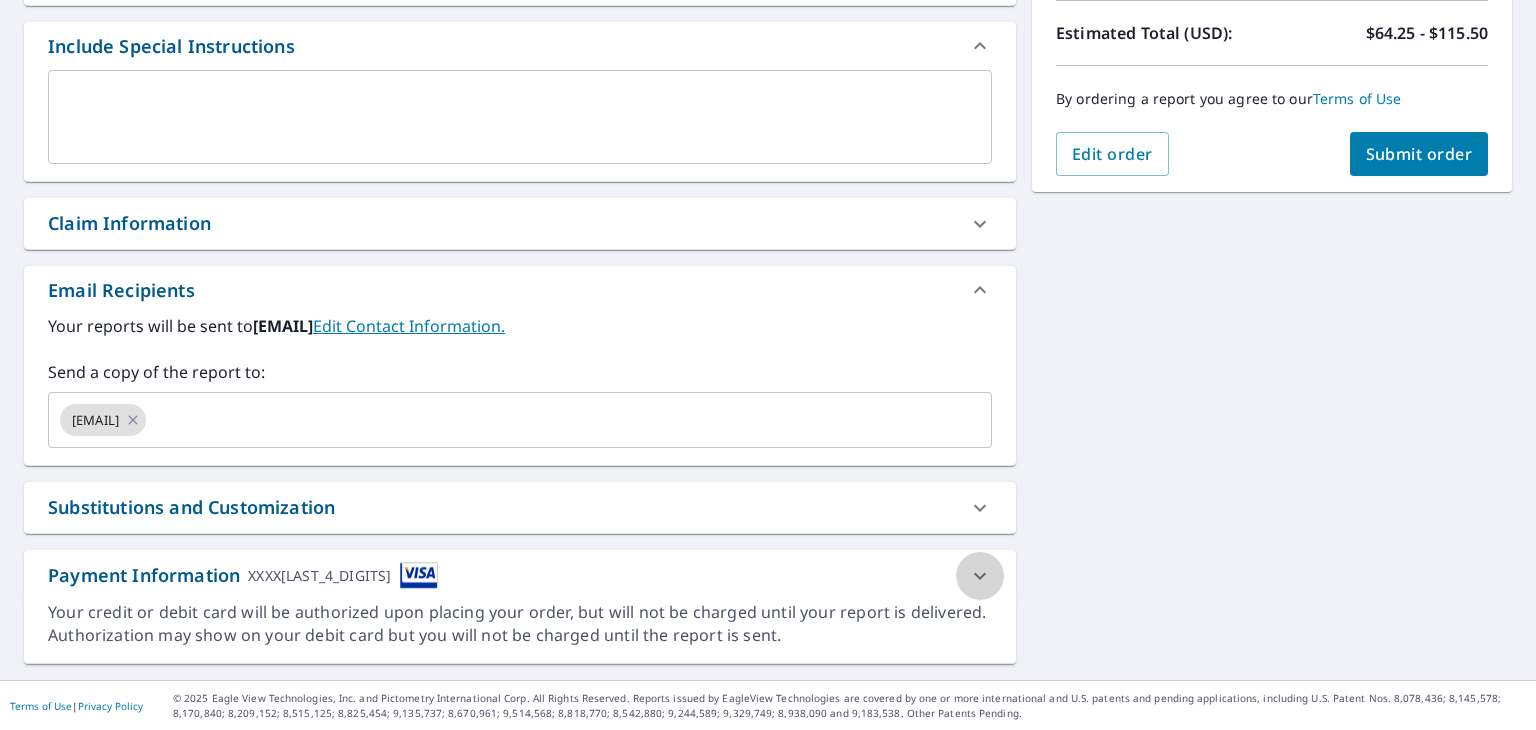 click 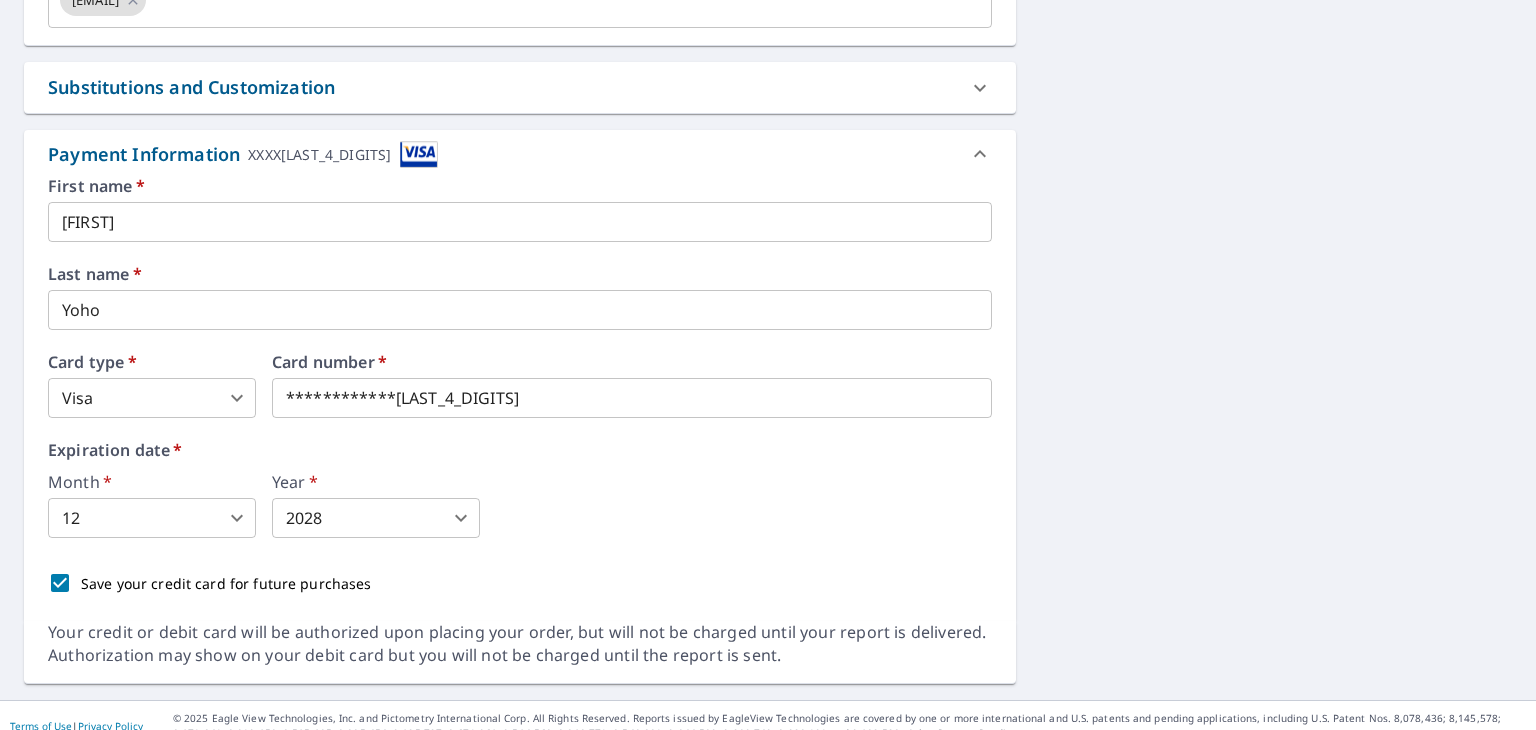 scroll, scrollTop: 968, scrollLeft: 0, axis: vertical 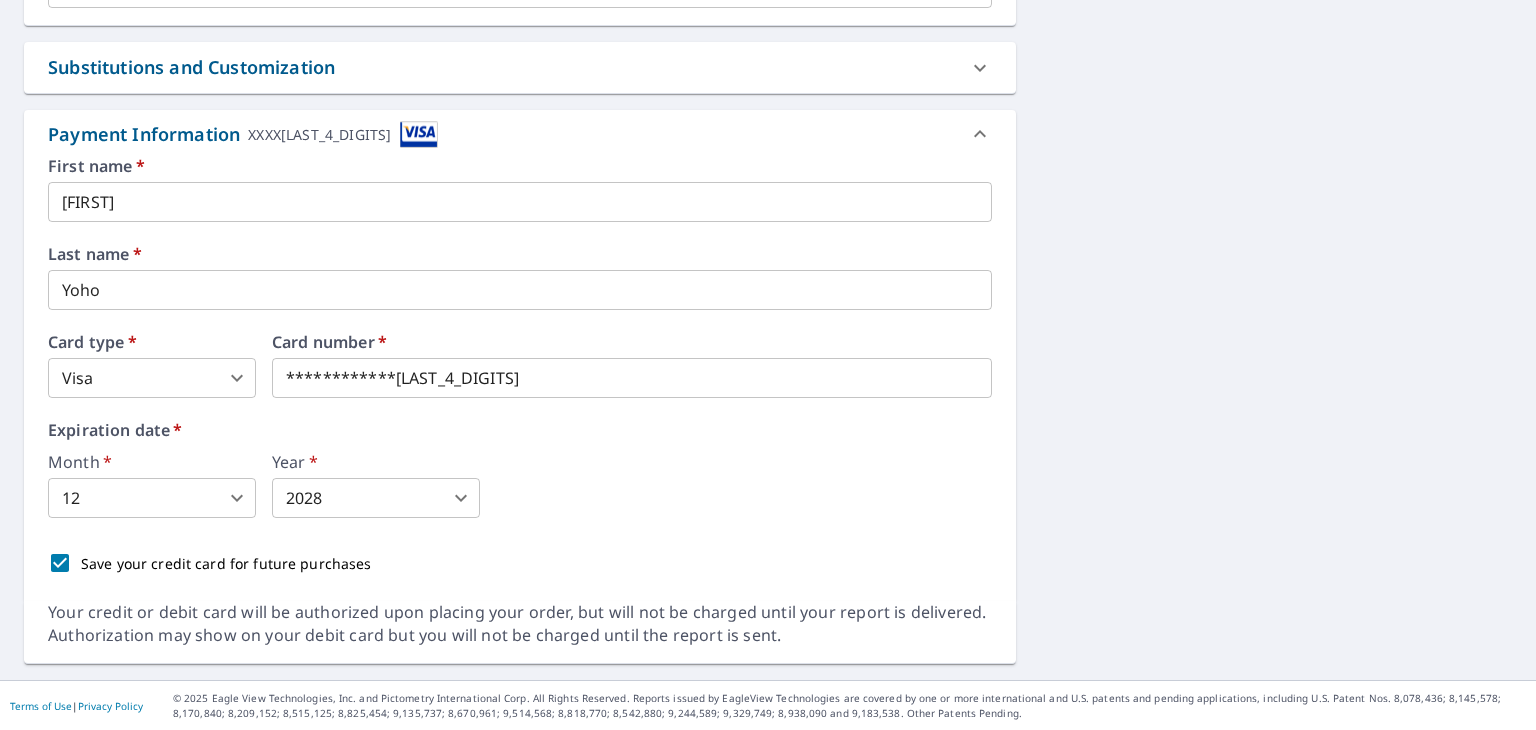 click on "Payment Information XXXX[LAST_4_DIGITS]" at bounding box center (502, 134) 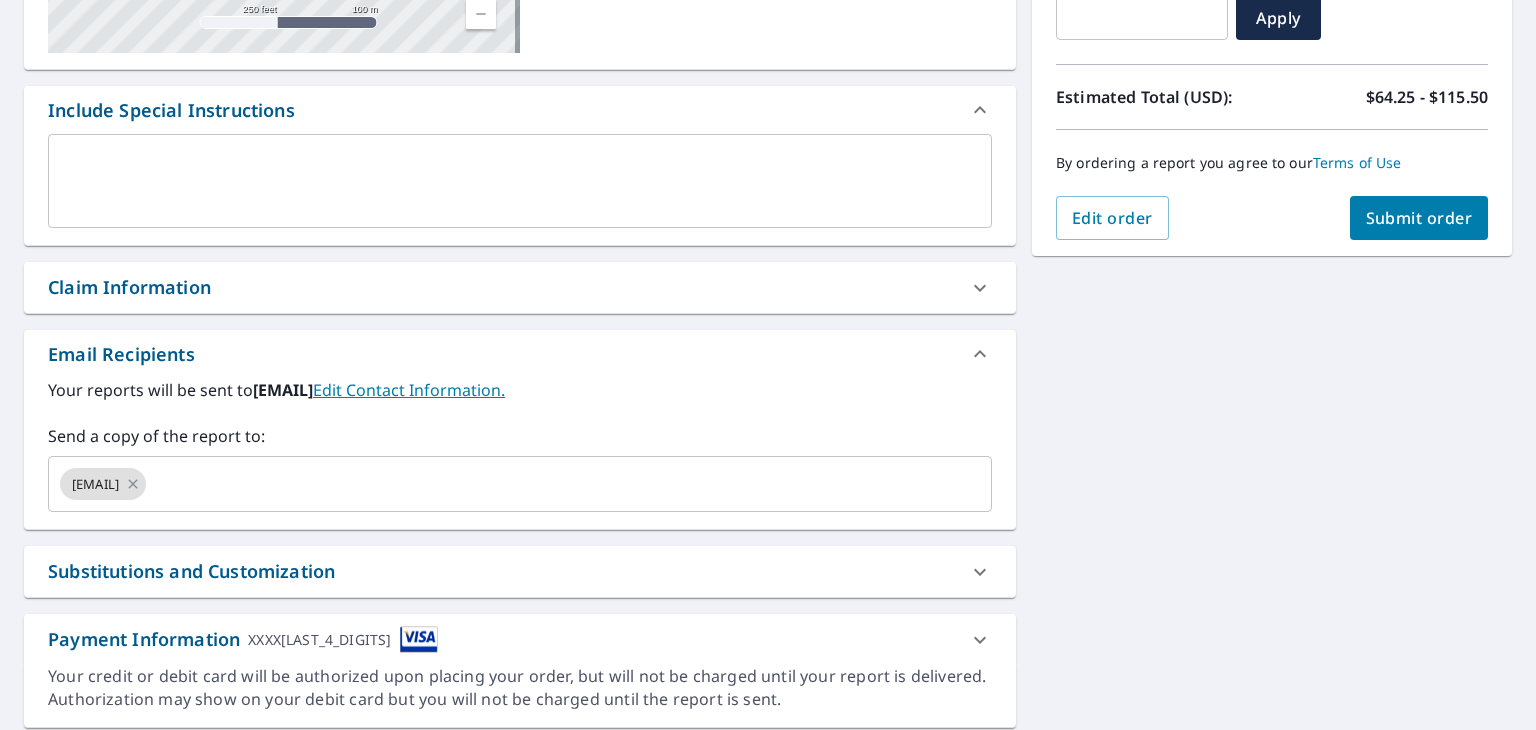 scroll, scrollTop: 528, scrollLeft: 0, axis: vertical 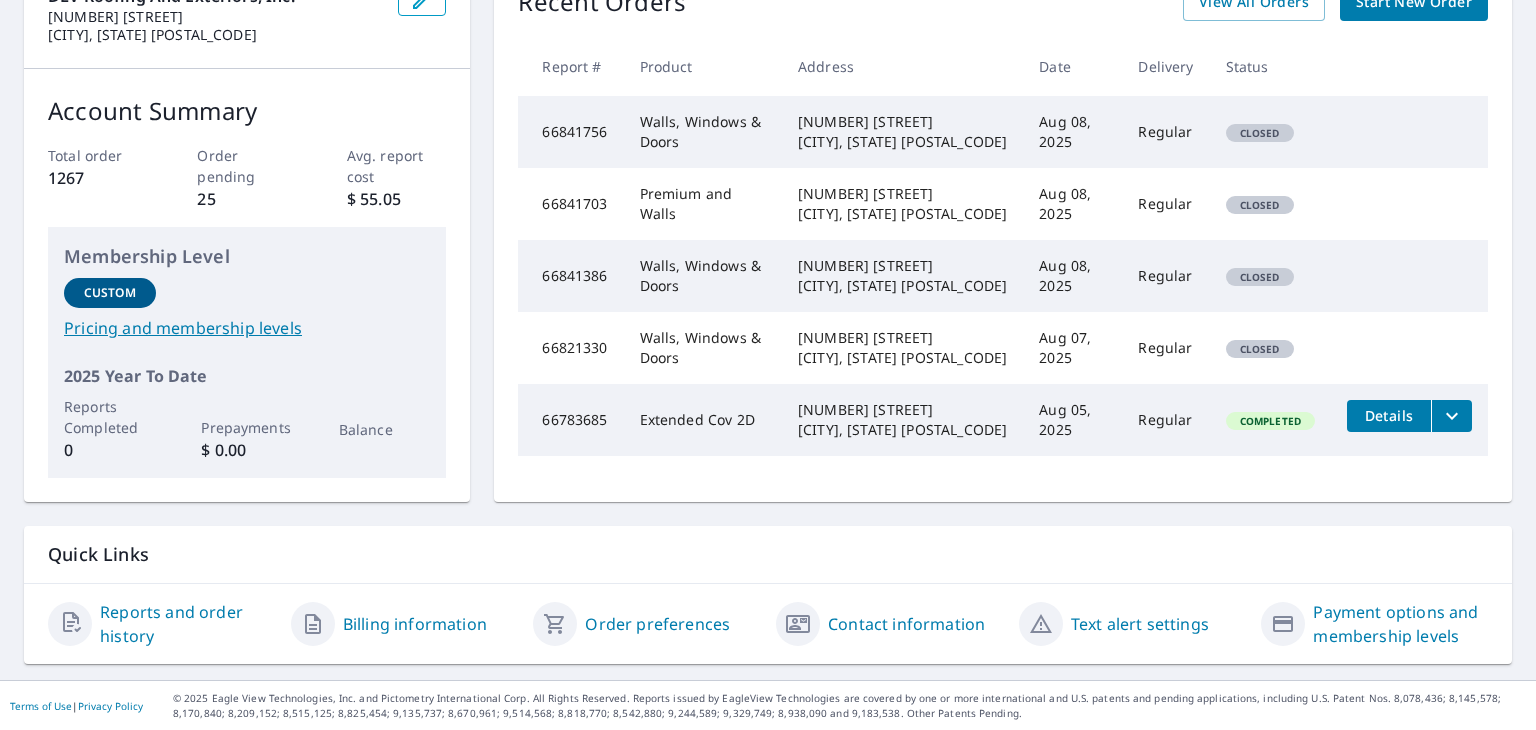 click on "Payment options and membership levels" at bounding box center [1400, 624] 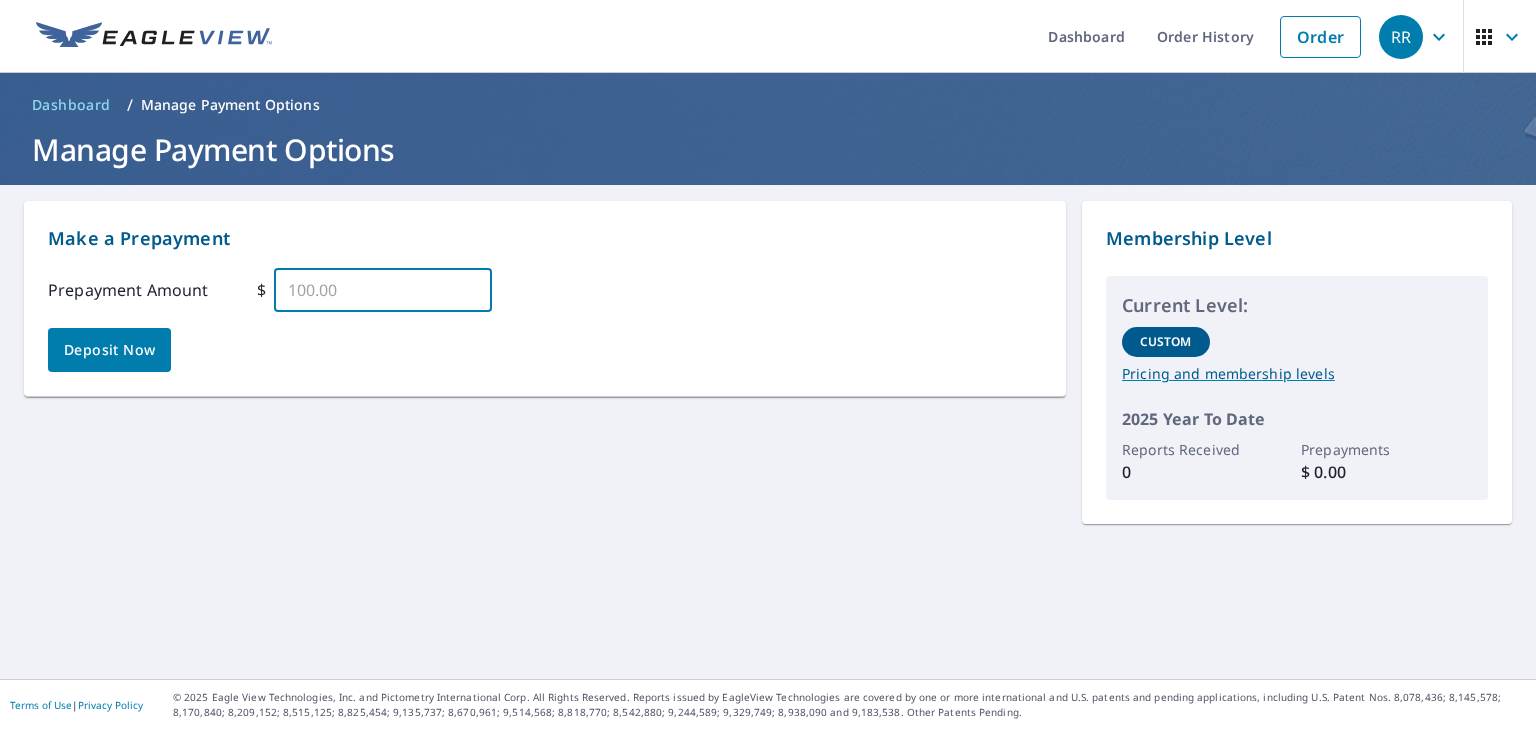 click at bounding box center (383, 290) 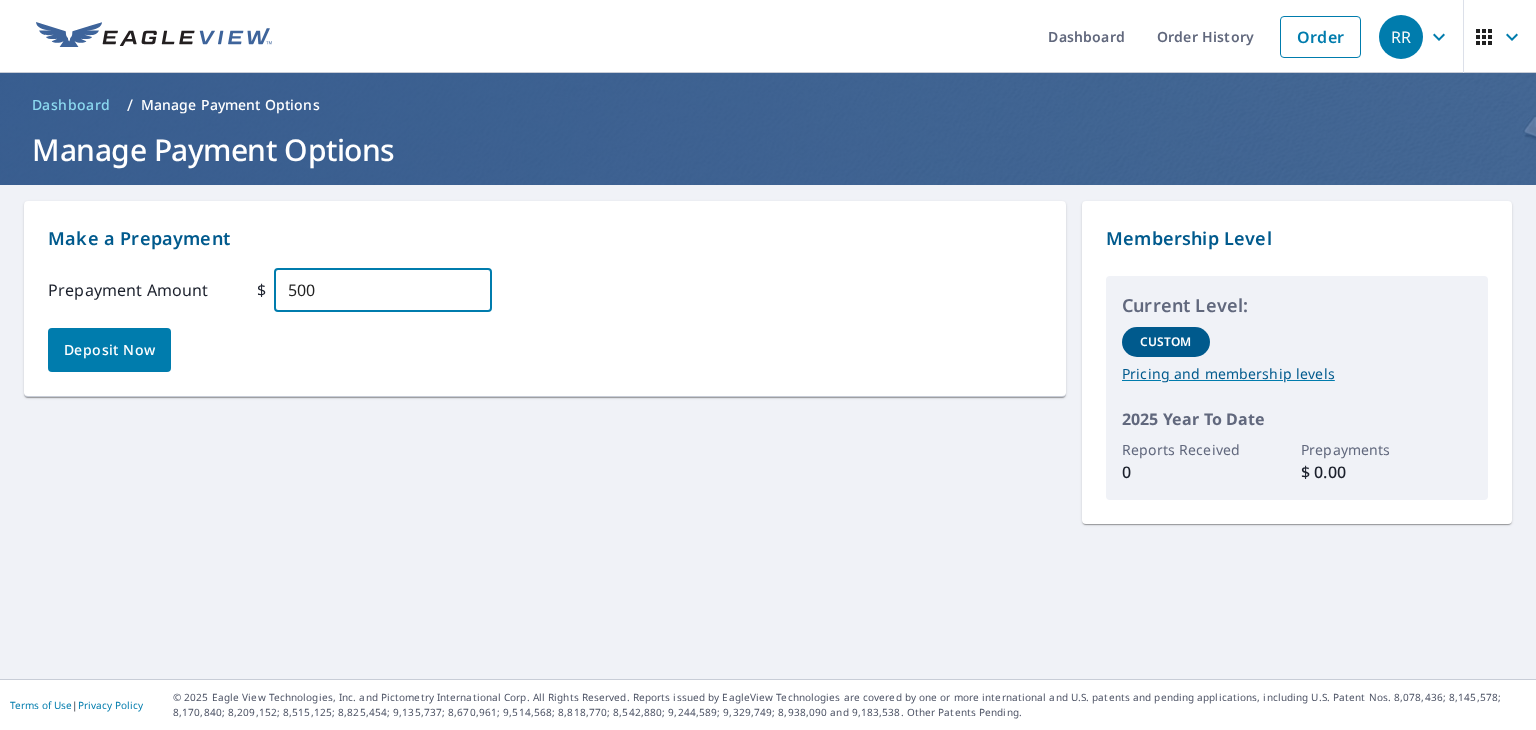 type on "500" 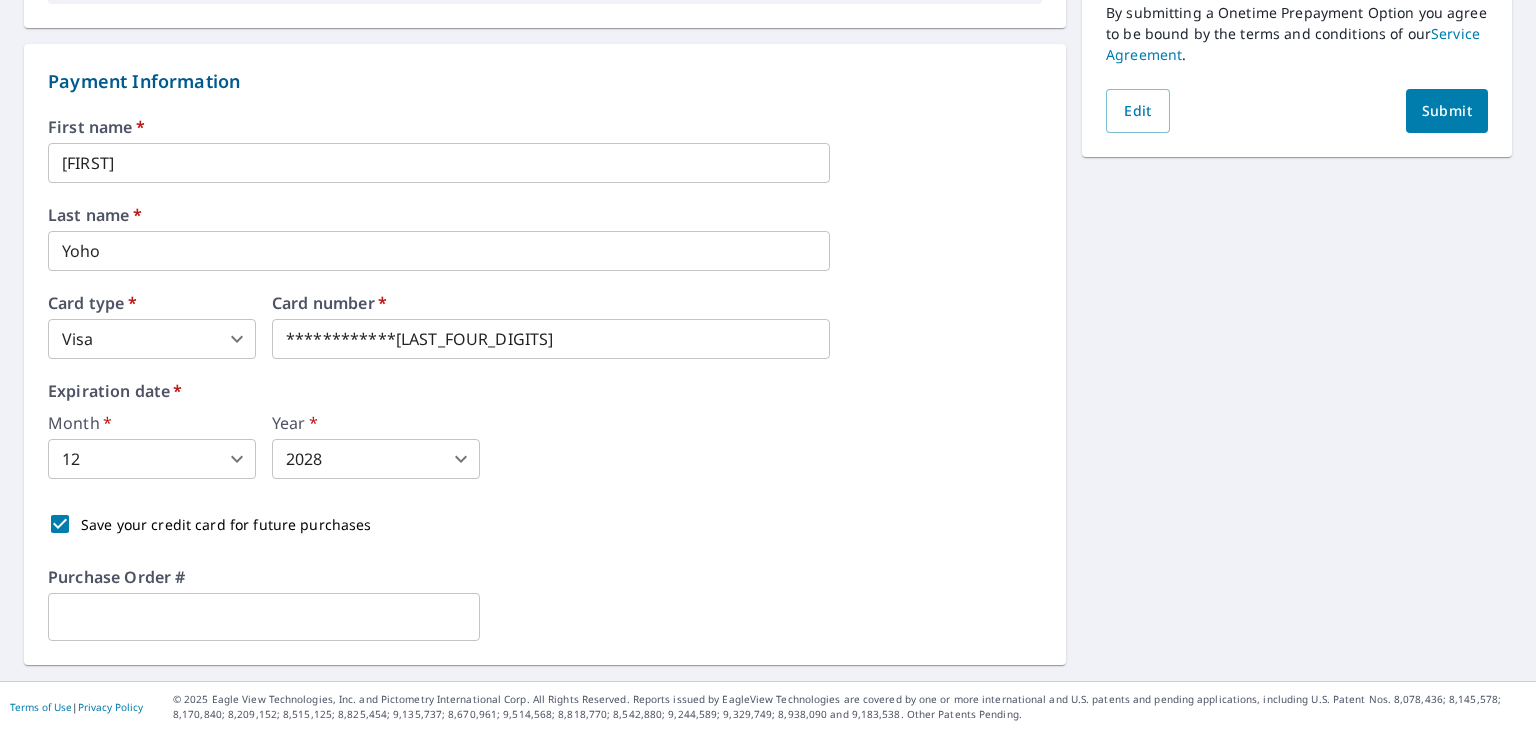 scroll, scrollTop: 414, scrollLeft: 0, axis: vertical 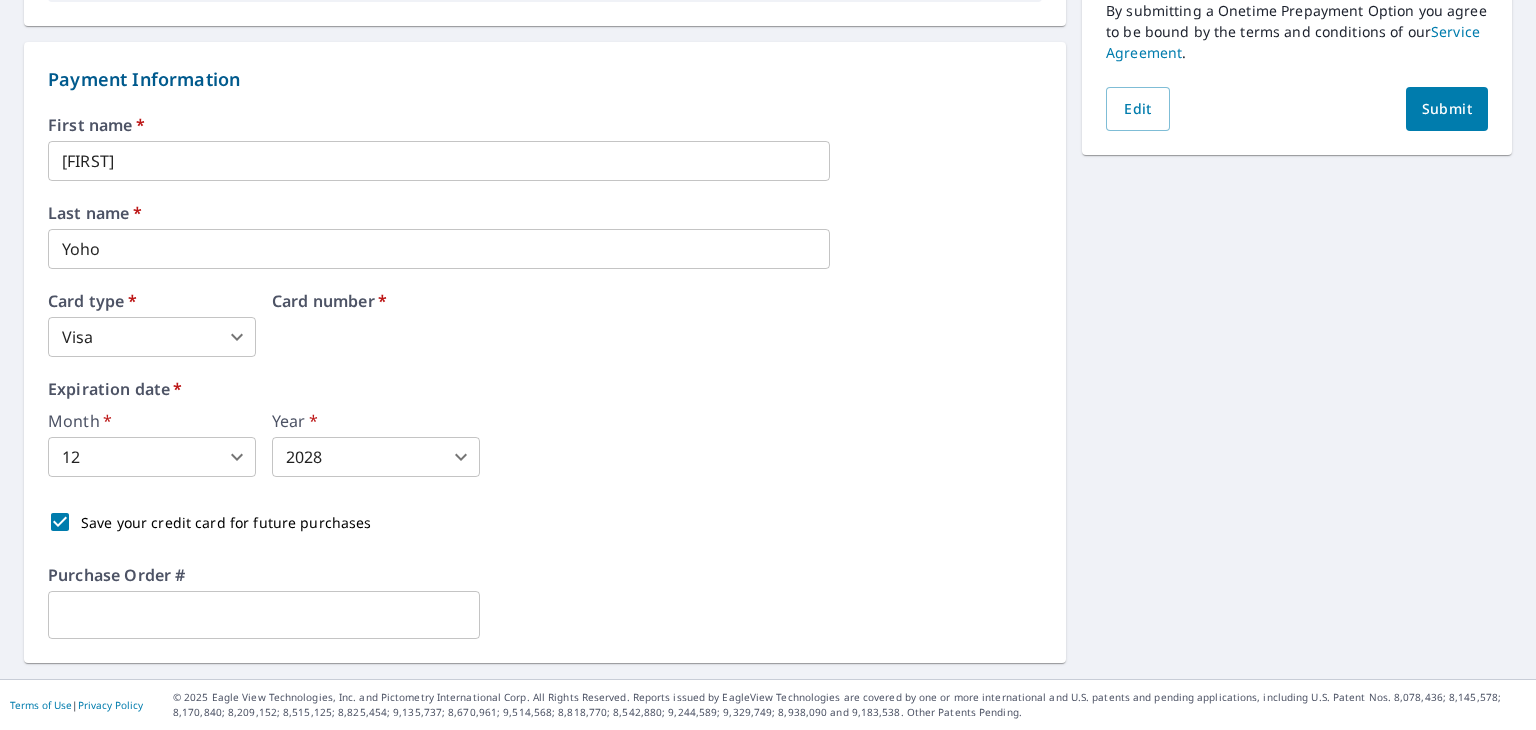 click on "Card number   *" at bounding box center [551, 325] 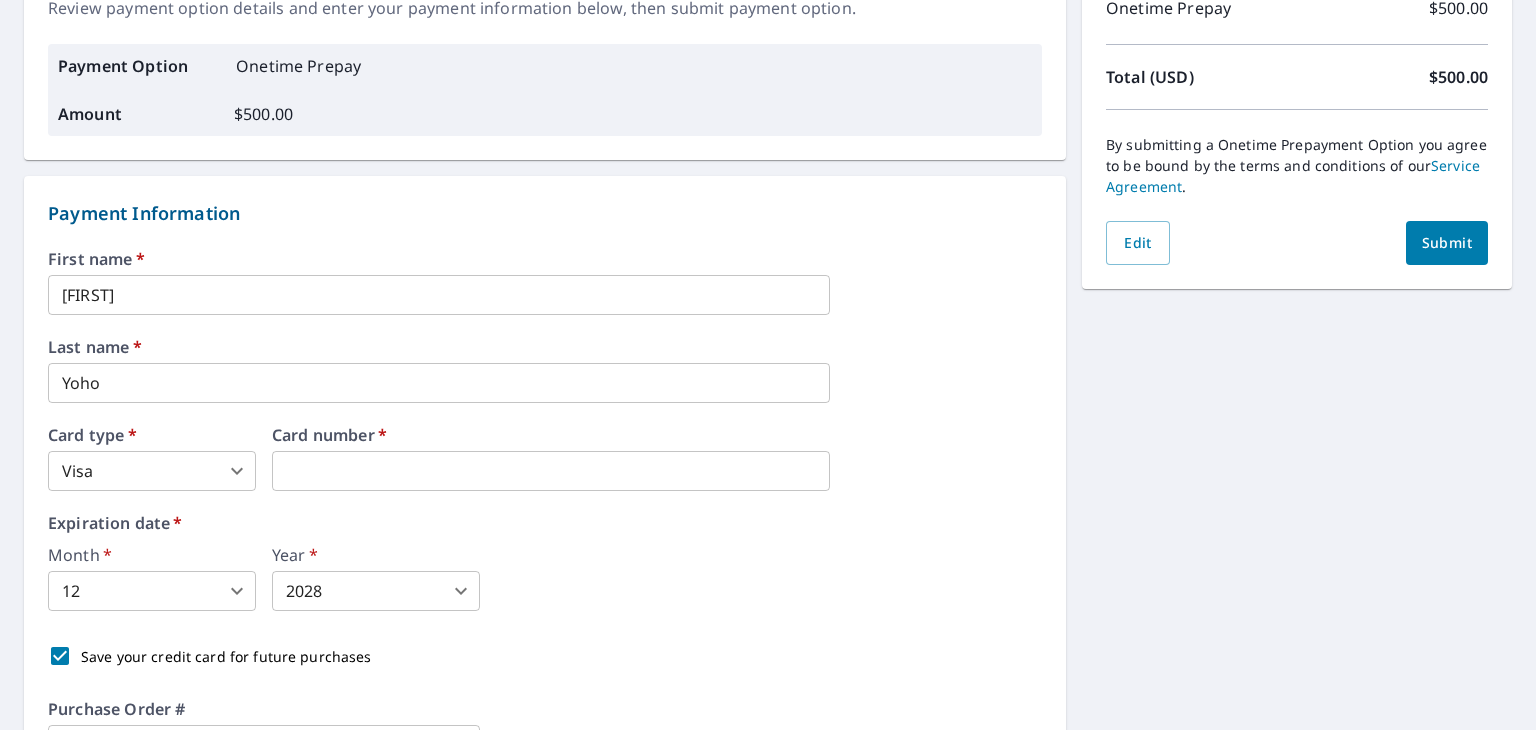 scroll, scrollTop: 314, scrollLeft: 0, axis: vertical 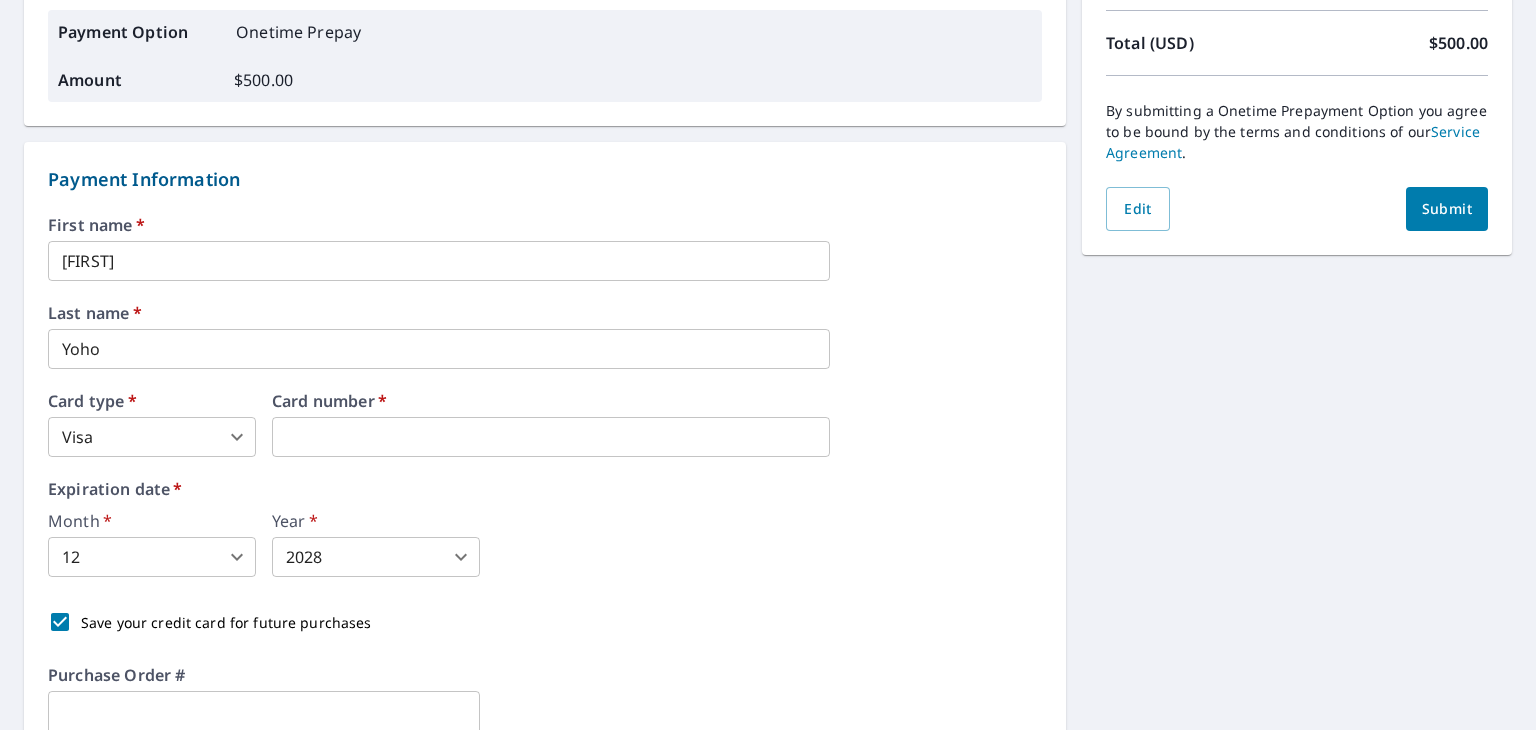 click on "Save your credit card for future purchases" at bounding box center [226, 622] 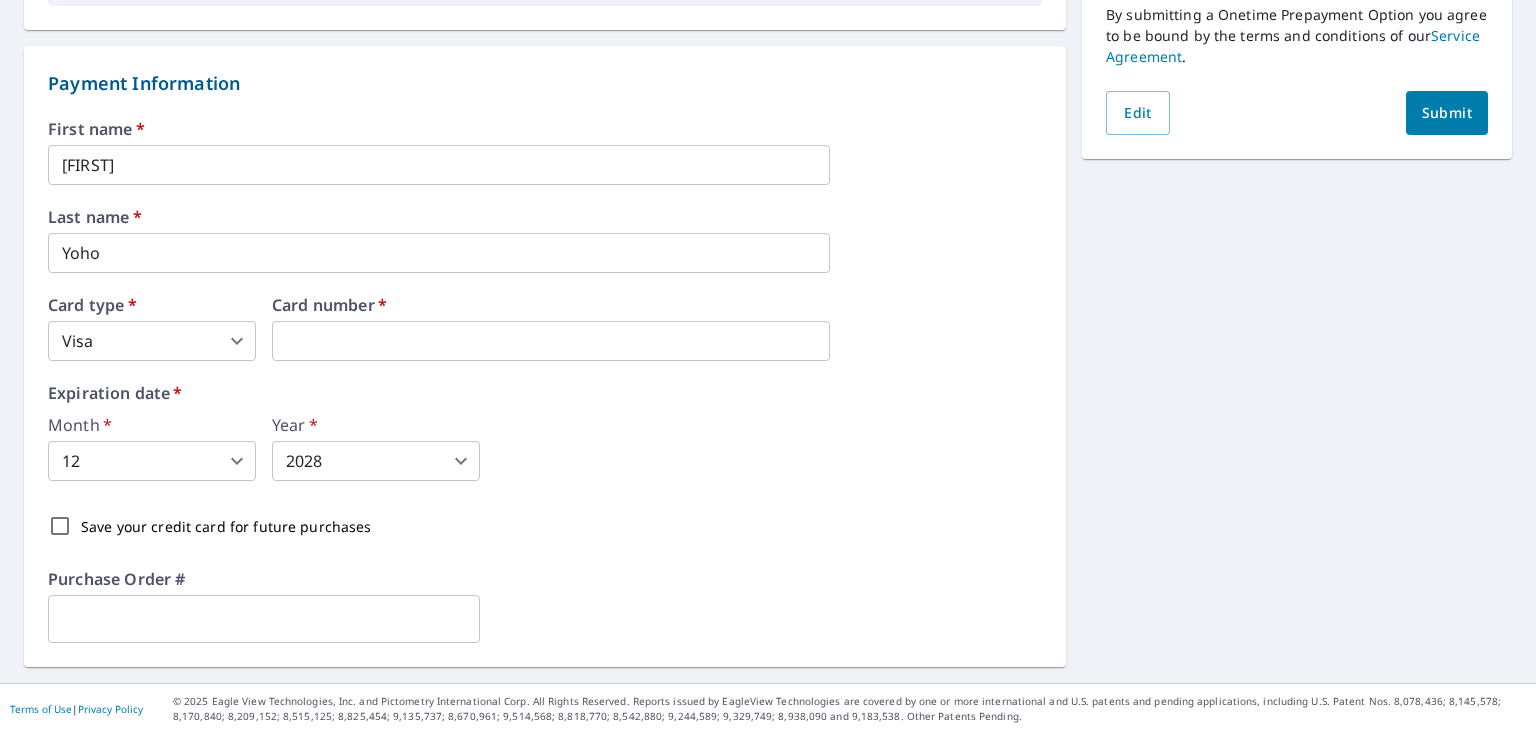 scroll, scrollTop: 14, scrollLeft: 0, axis: vertical 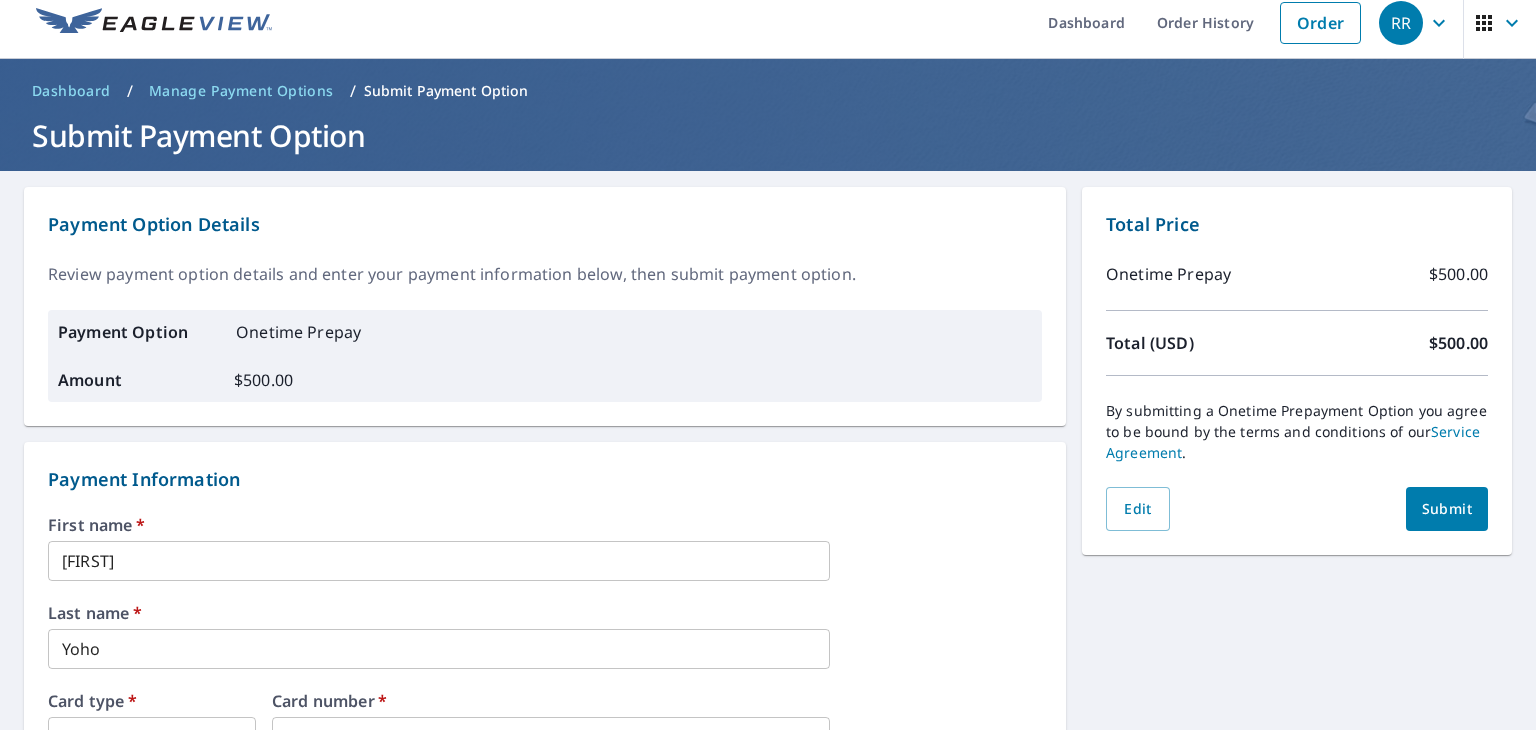 click on "Submit" at bounding box center (1447, 509) 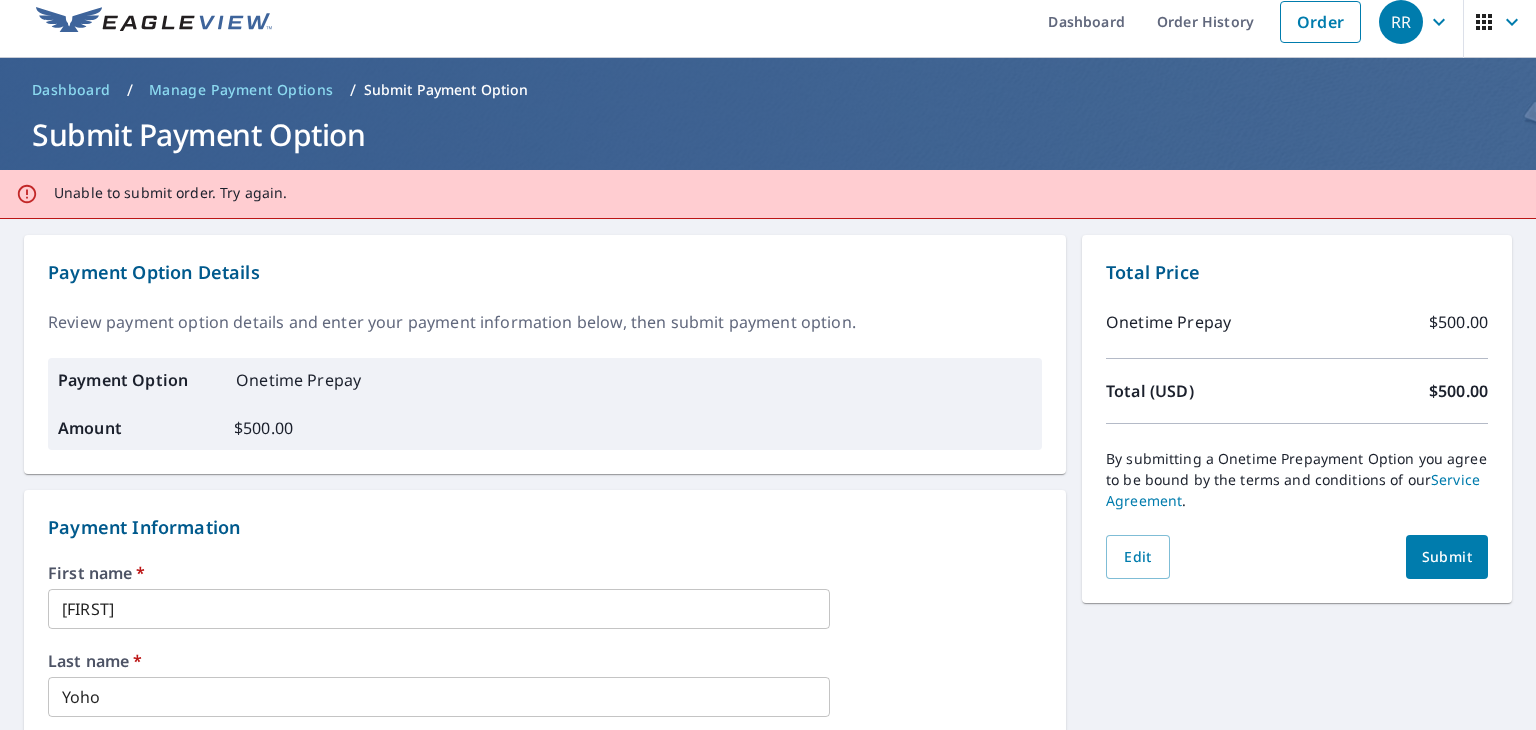scroll, scrollTop: 0, scrollLeft: 0, axis: both 